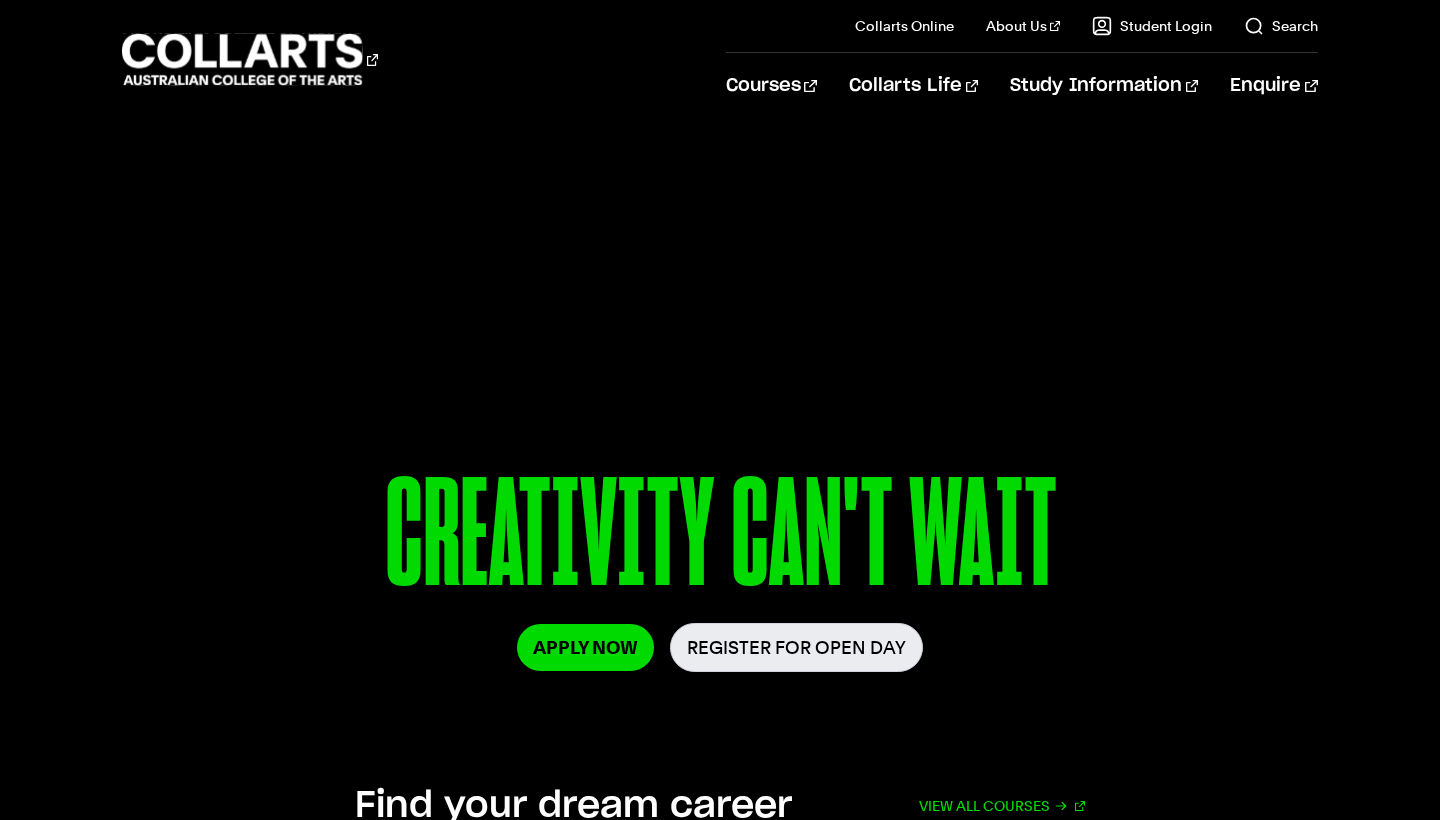 scroll, scrollTop: 0, scrollLeft: 0, axis: both 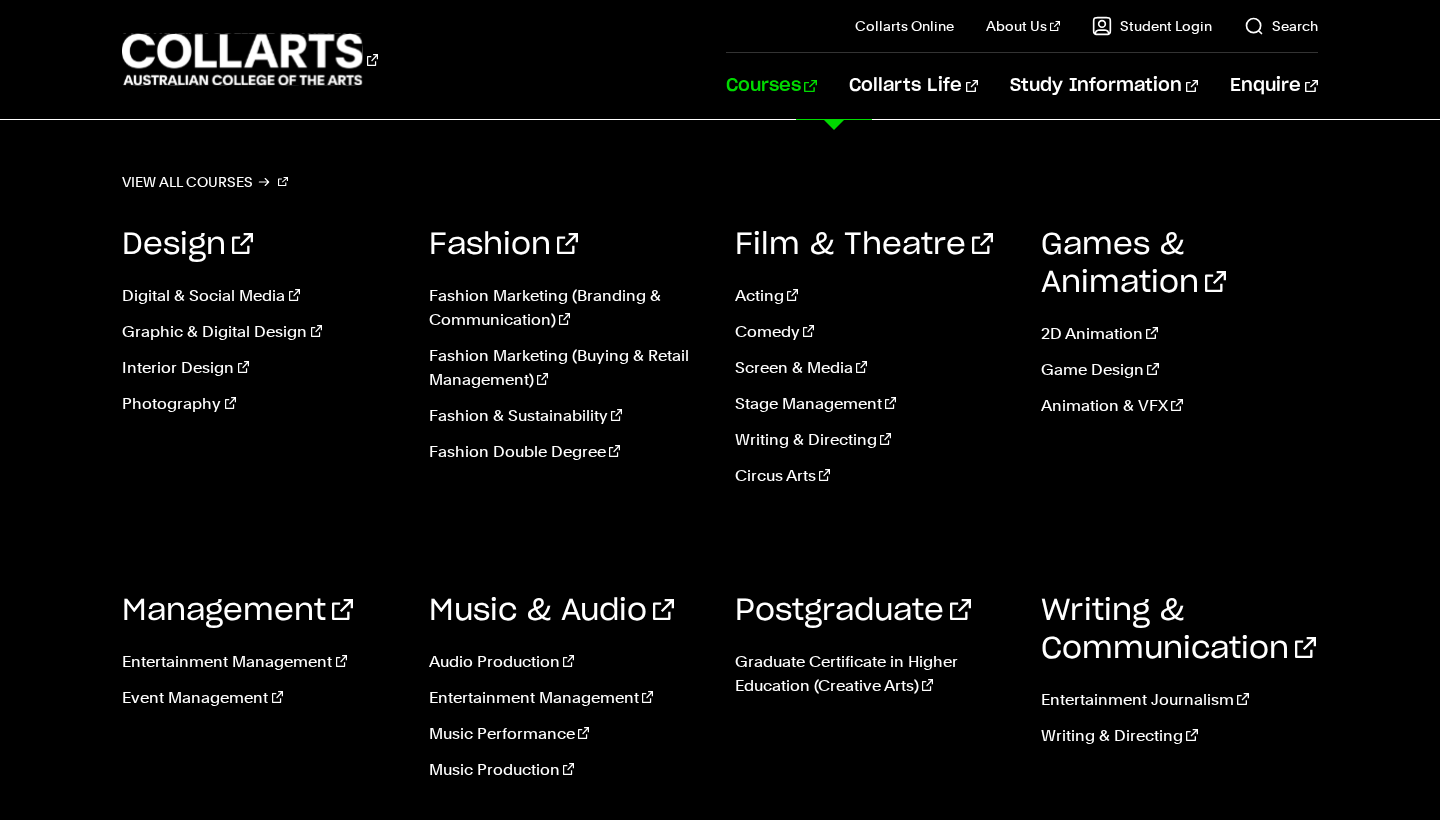 drag, startPoint x: 681, startPoint y: 533, endPoint x: 665, endPoint y: 497, distance: 39.39543 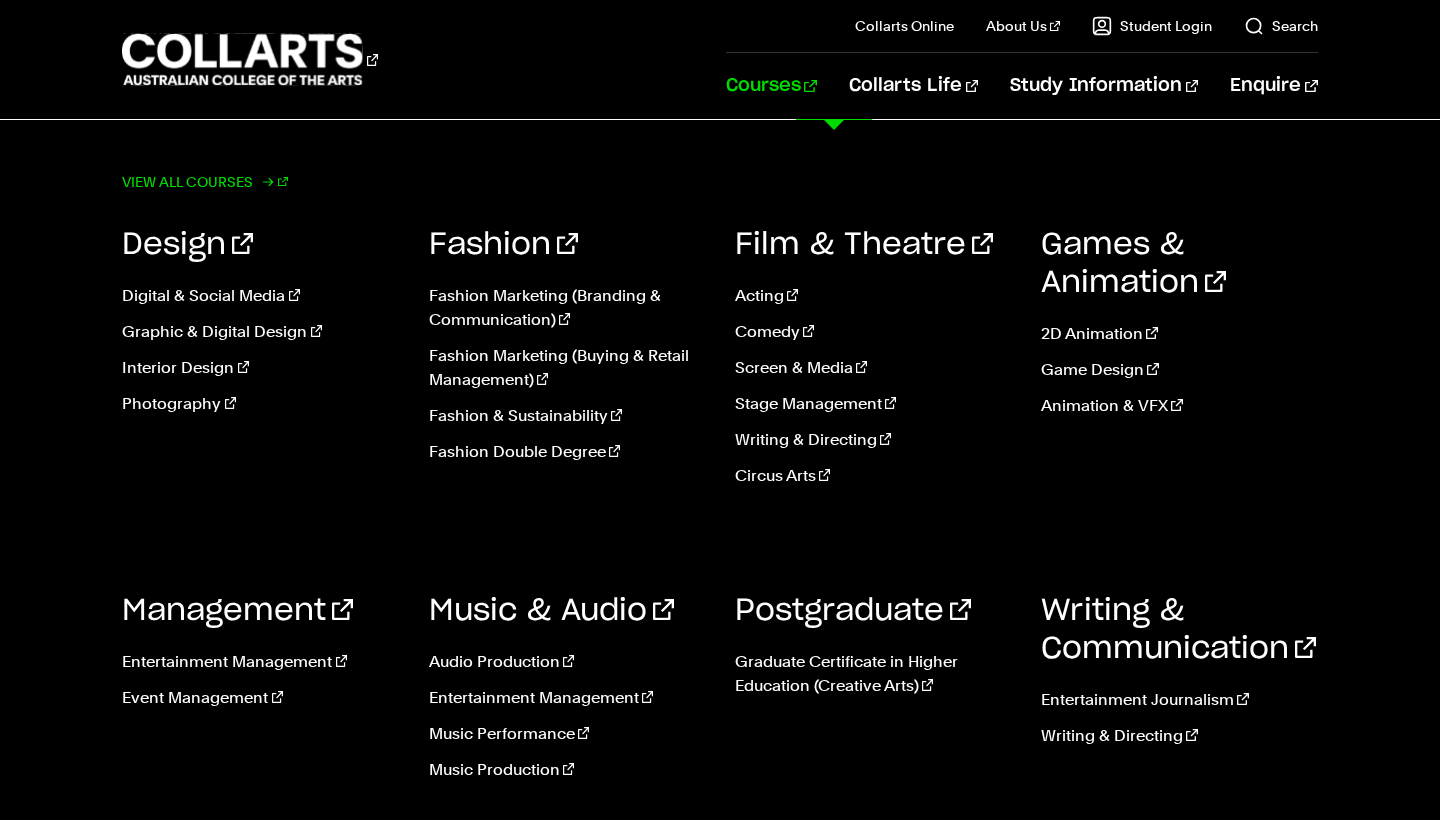 click on "View all courses" at bounding box center (205, 182) 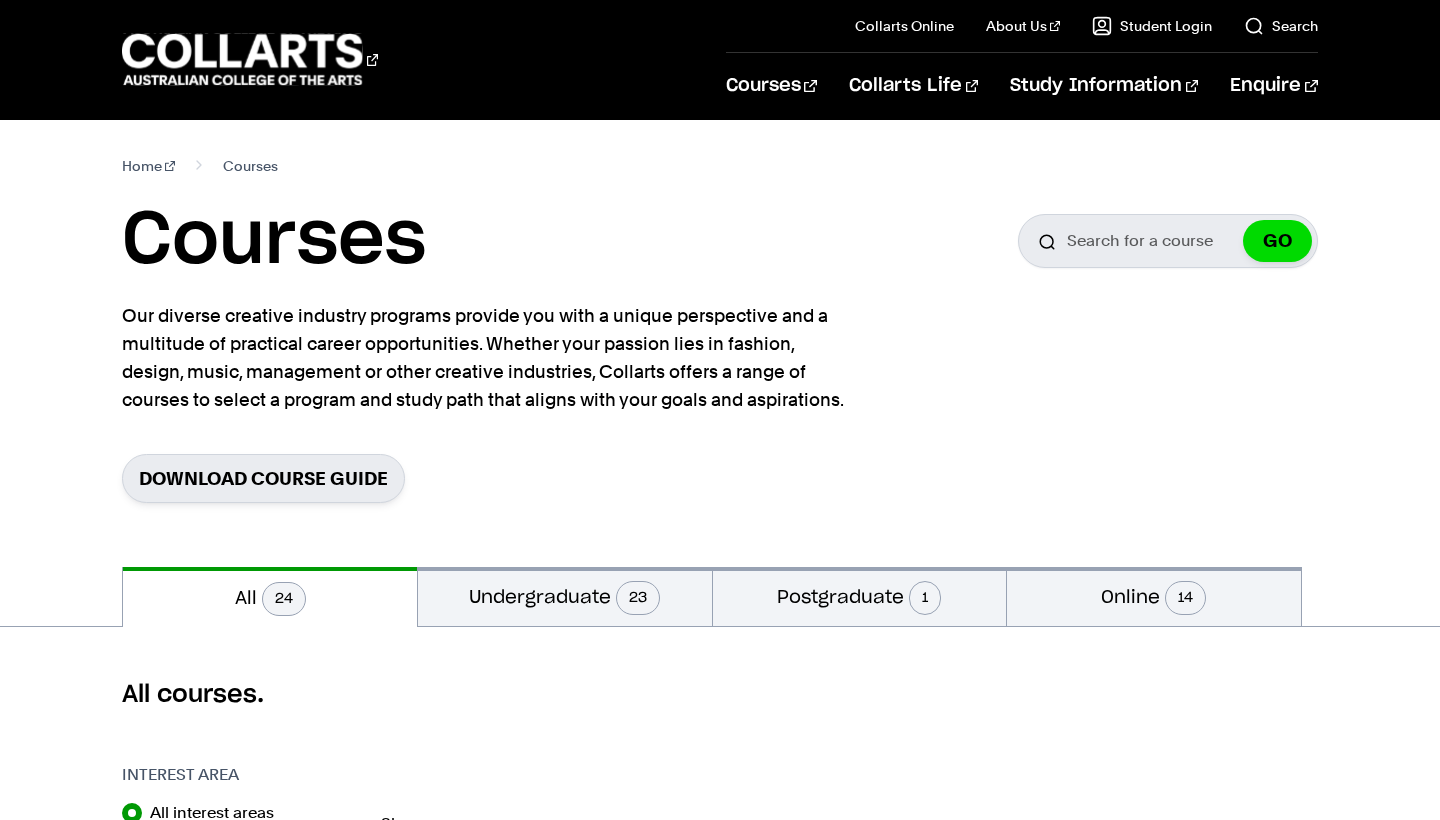 scroll, scrollTop: 40, scrollLeft: 0, axis: vertical 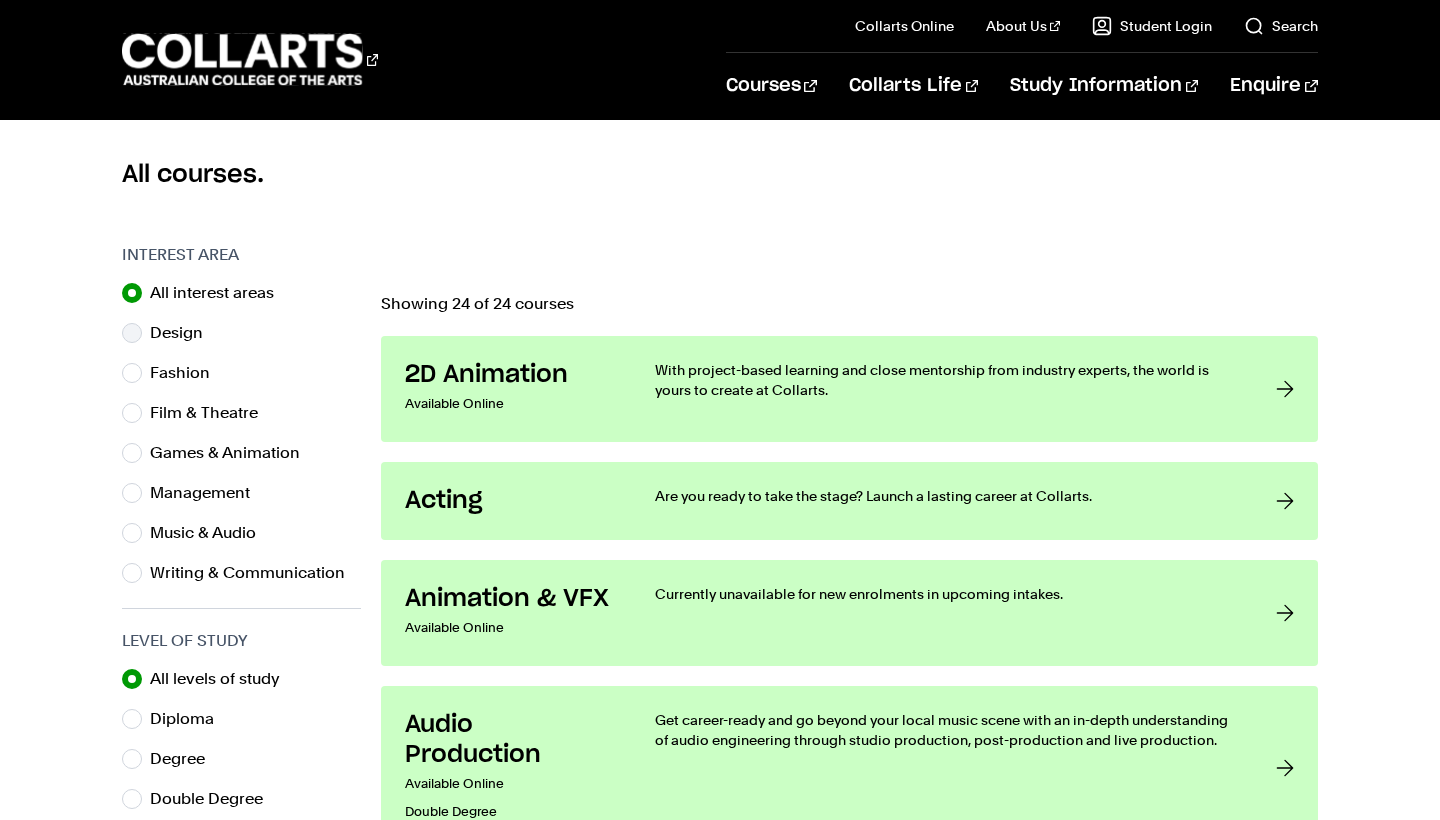 click on "Design" at bounding box center [184, 333] 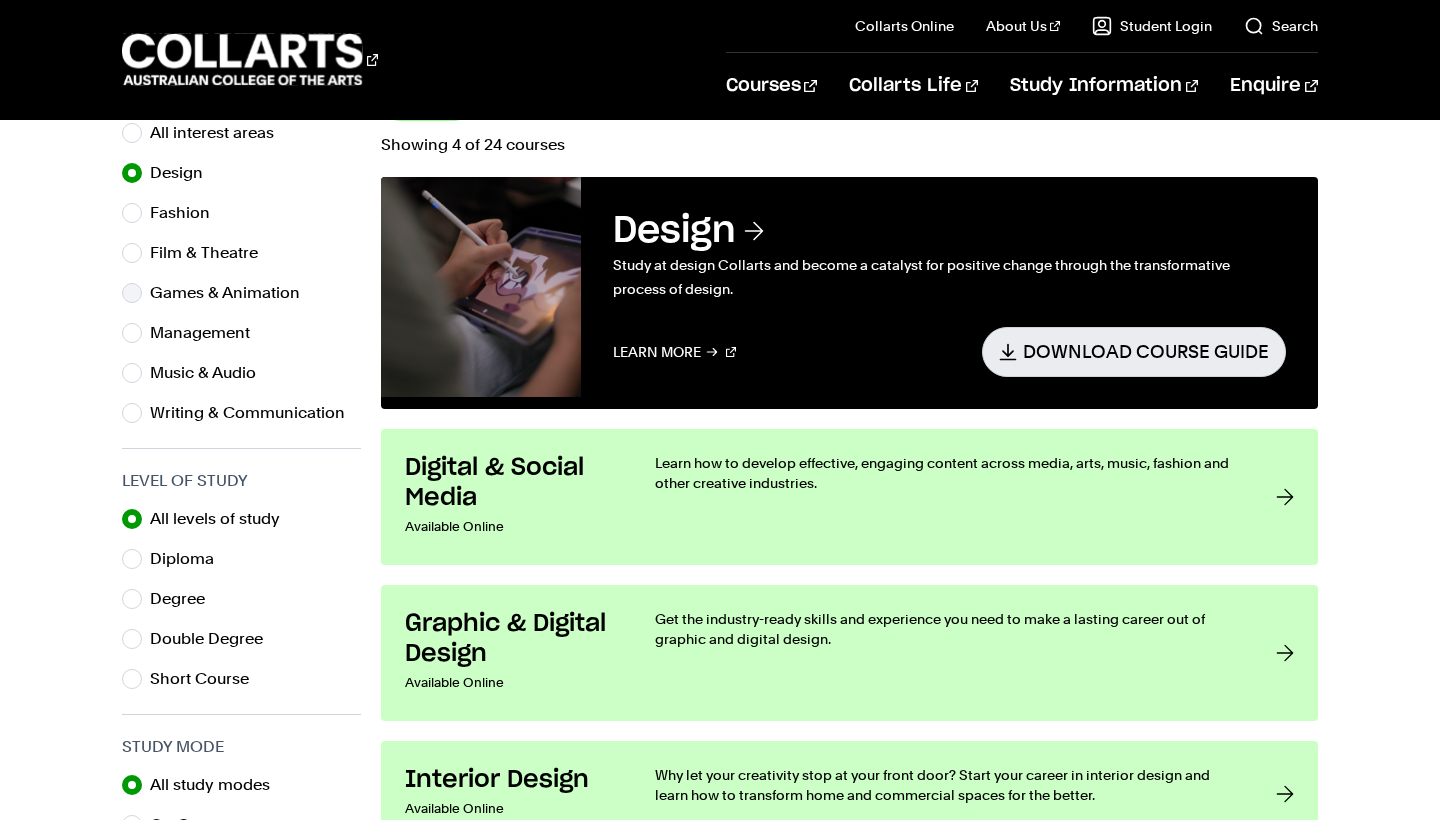 scroll, scrollTop: 640, scrollLeft: 0, axis: vertical 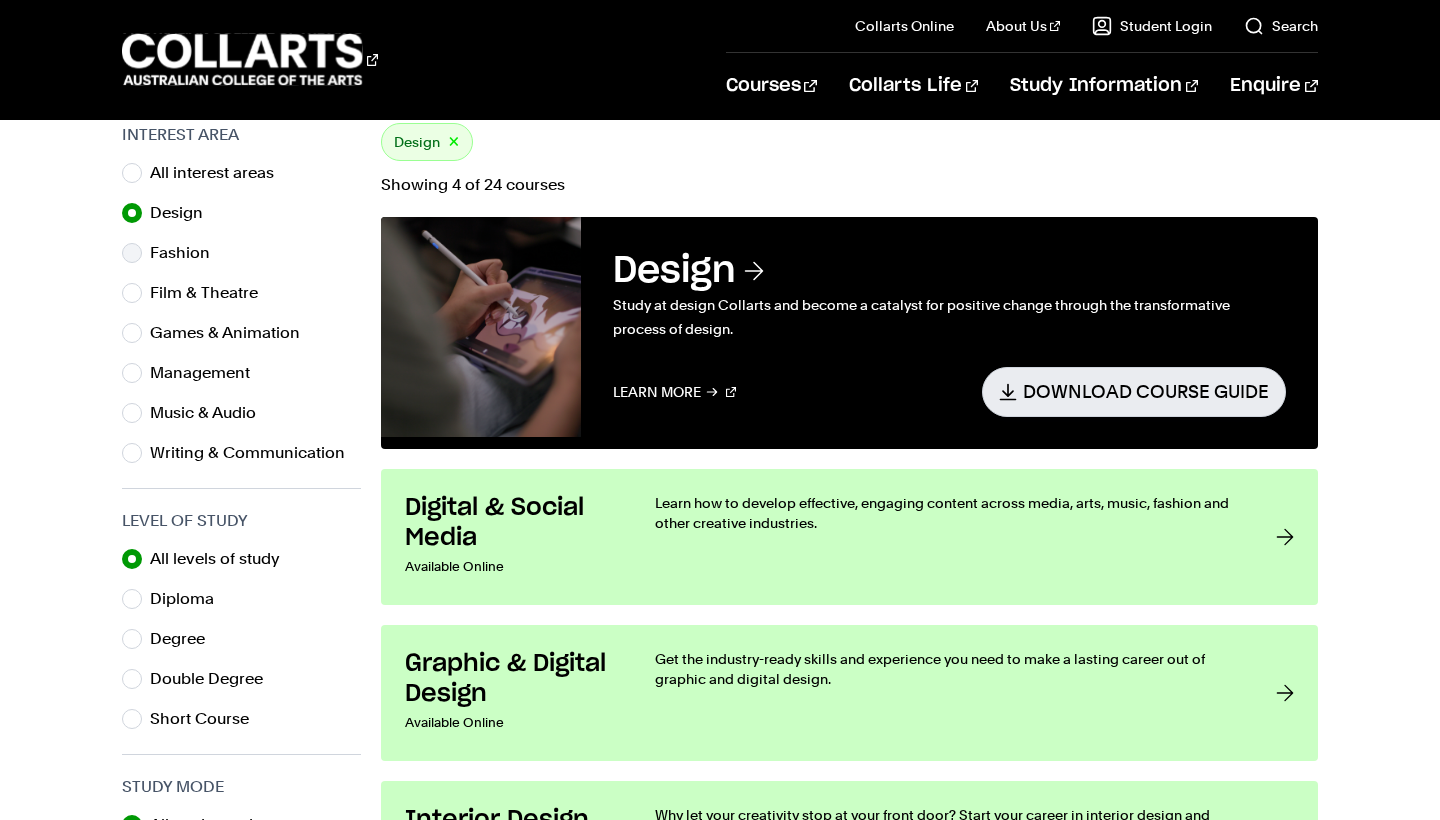 click on "Fashion" at bounding box center (188, 253) 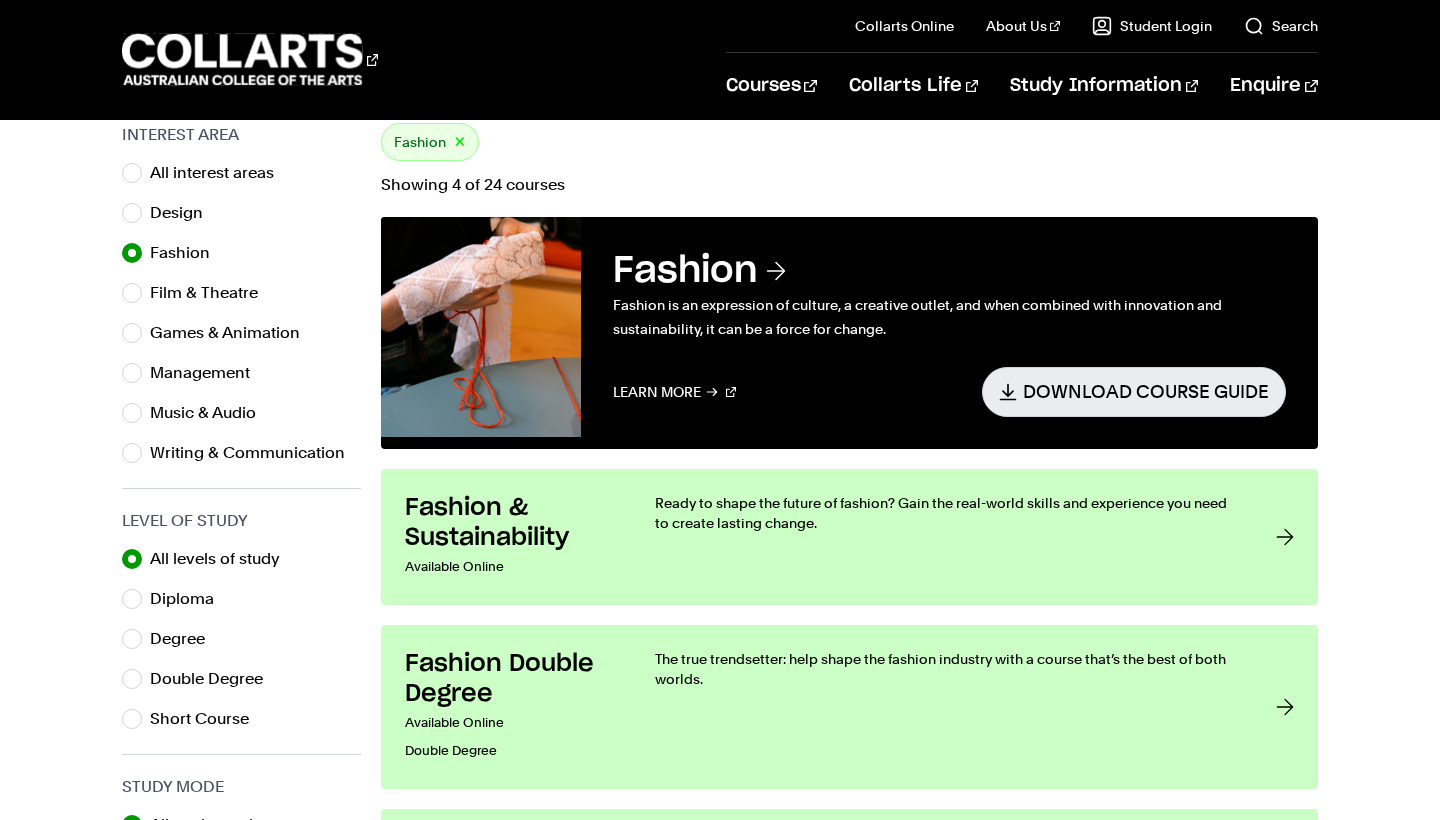 click on "All interest areas
Design
Fashion
Film & Theatre
Games & Animation
Management
Music & Audio" at bounding box center (241, 313) 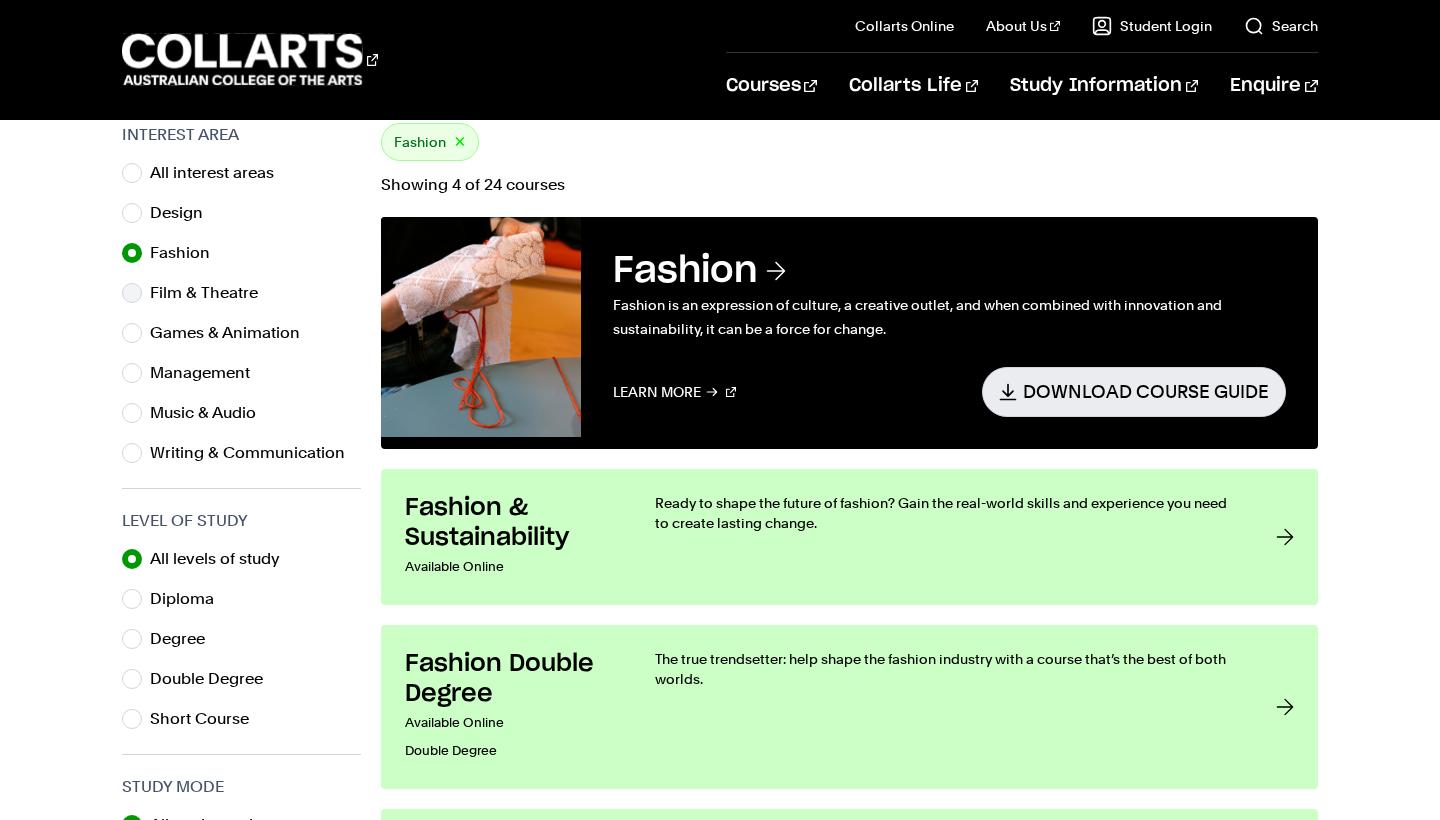 click on "Film & Theatre" at bounding box center (212, 293) 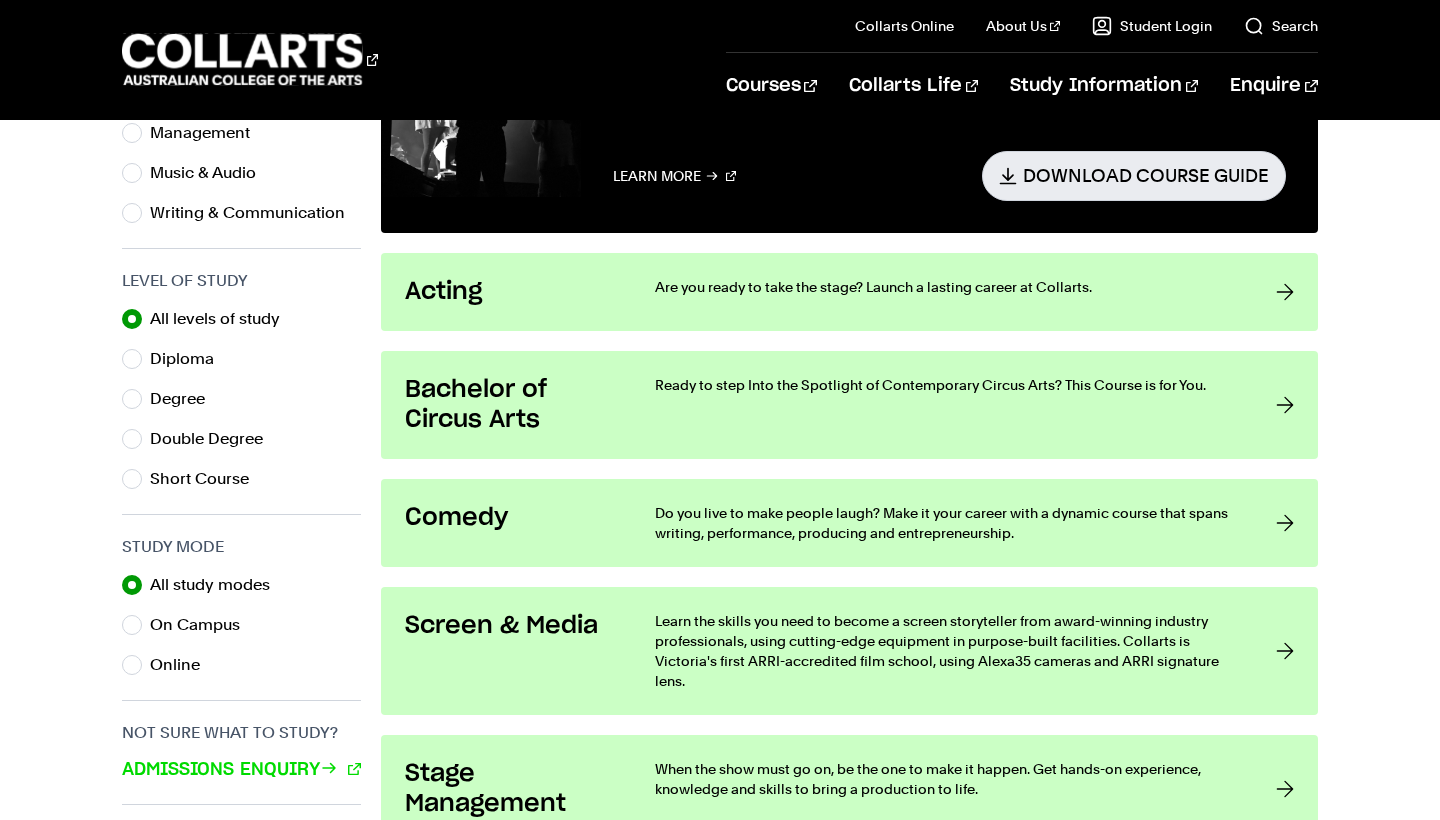 scroll, scrollTop: 1000, scrollLeft: 0, axis: vertical 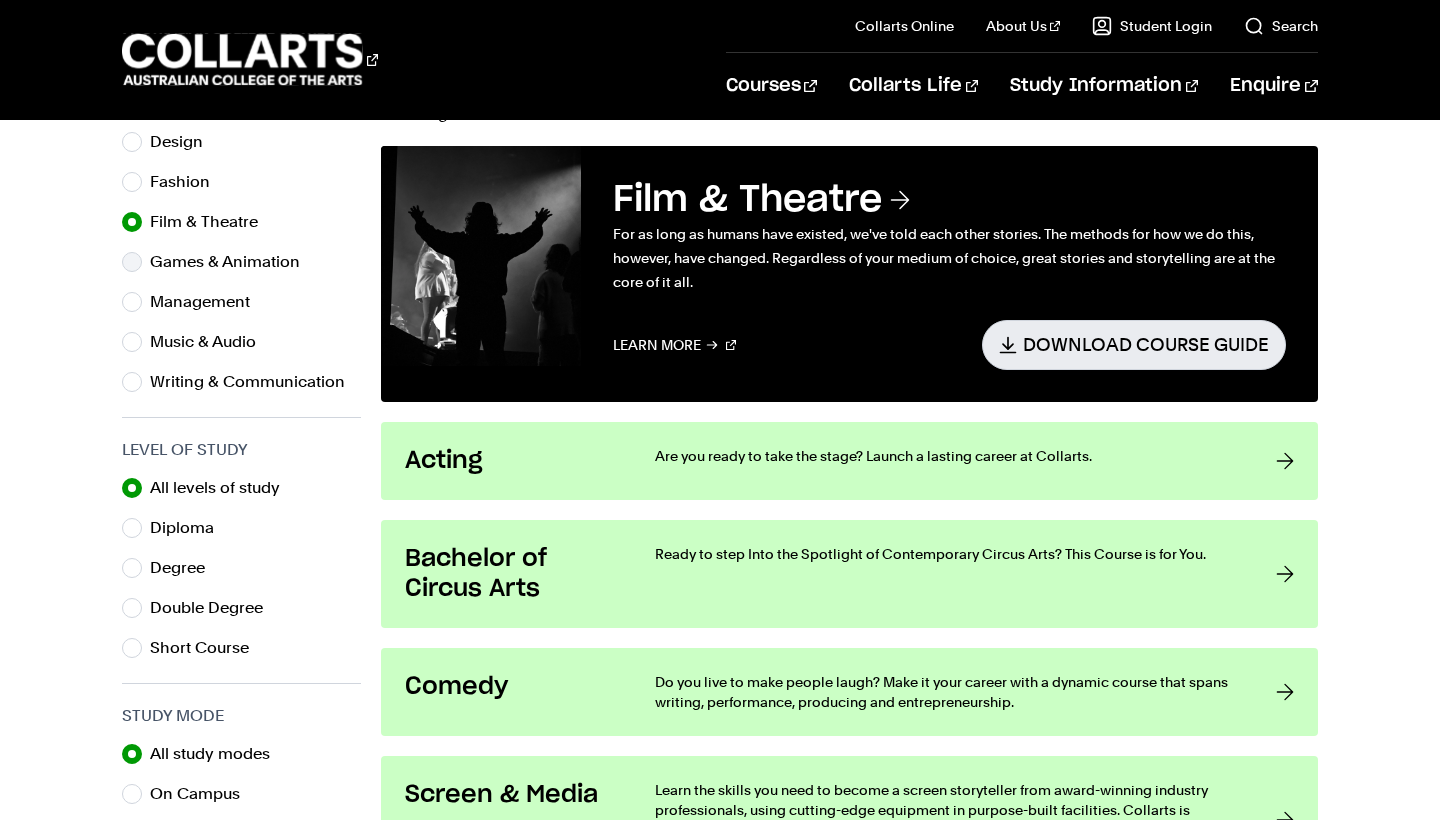 click on "Games & Animation" at bounding box center (233, 262) 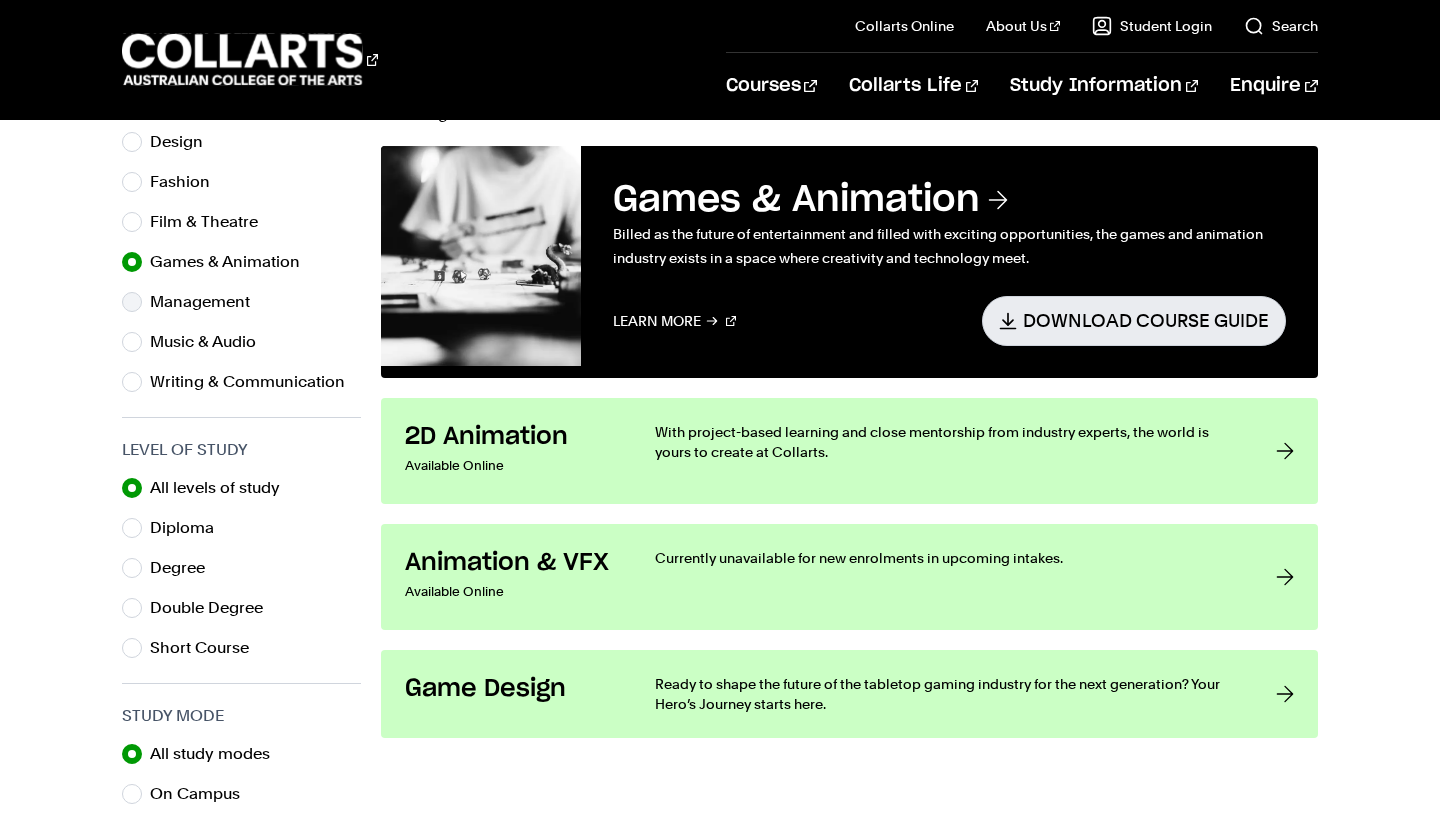 click on "Management" at bounding box center (208, 302) 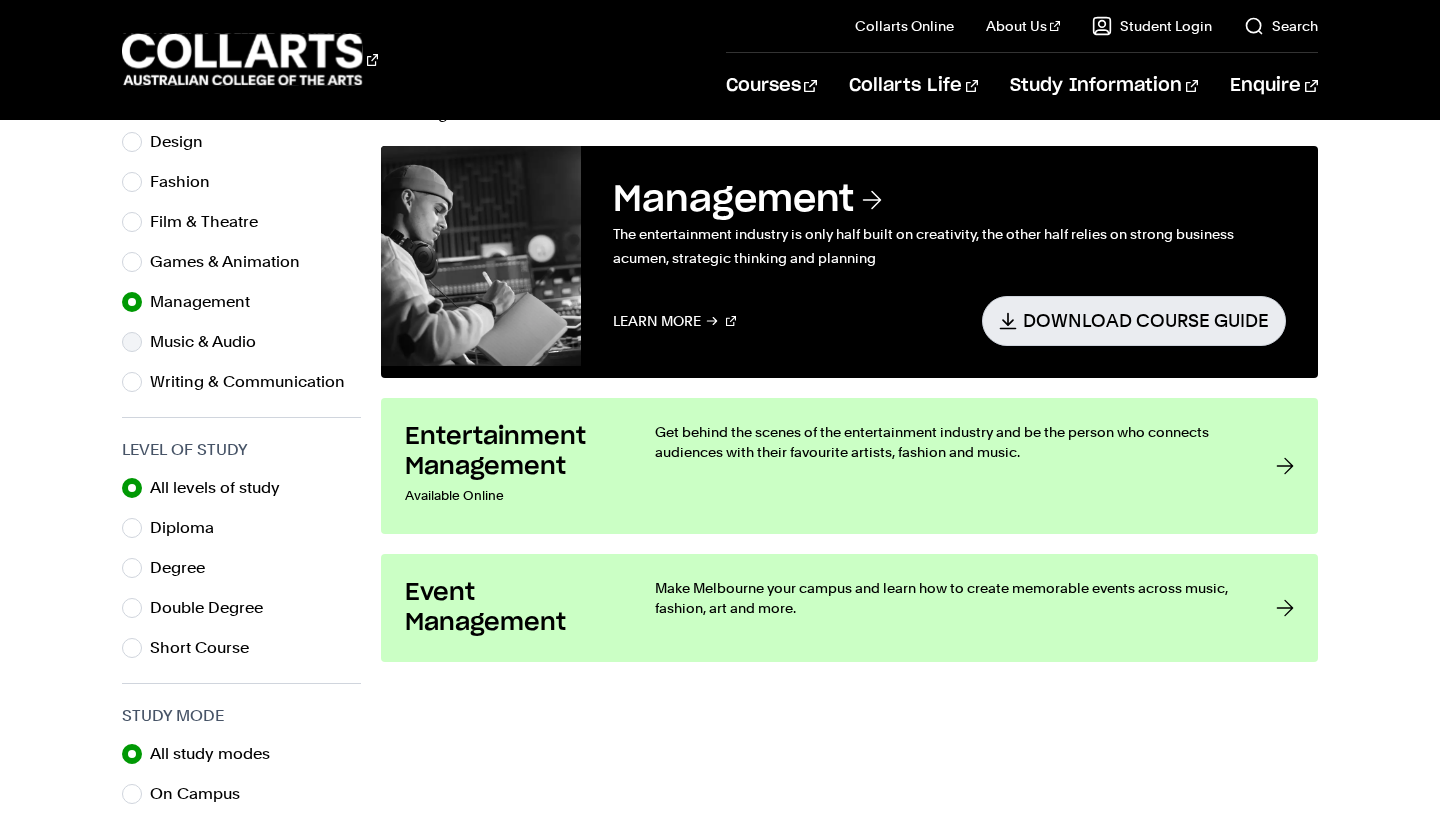 click on "Music & Audio" at bounding box center (211, 342) 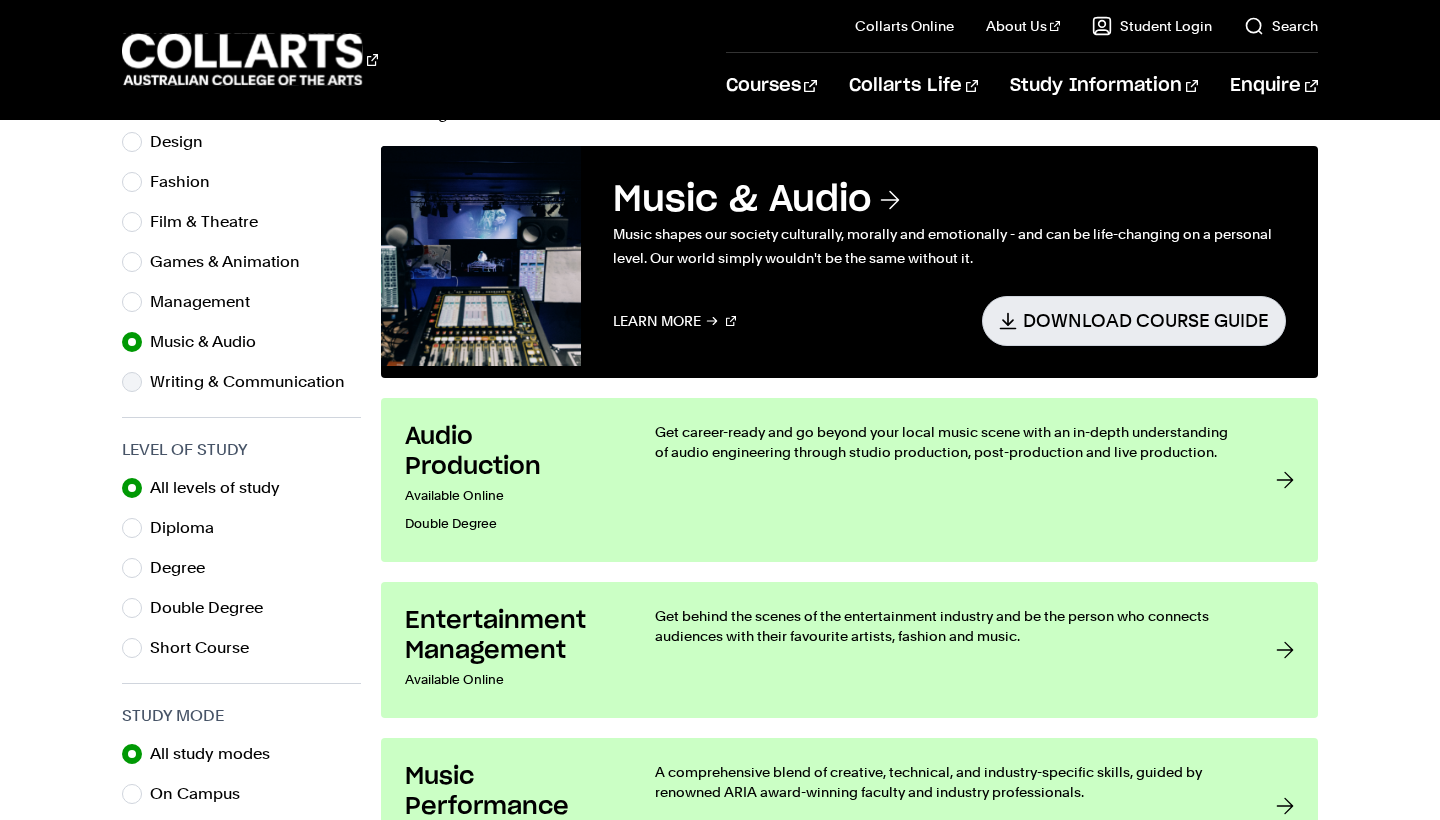 click on "Writing &
Communication" at bounding box center (255, 382) 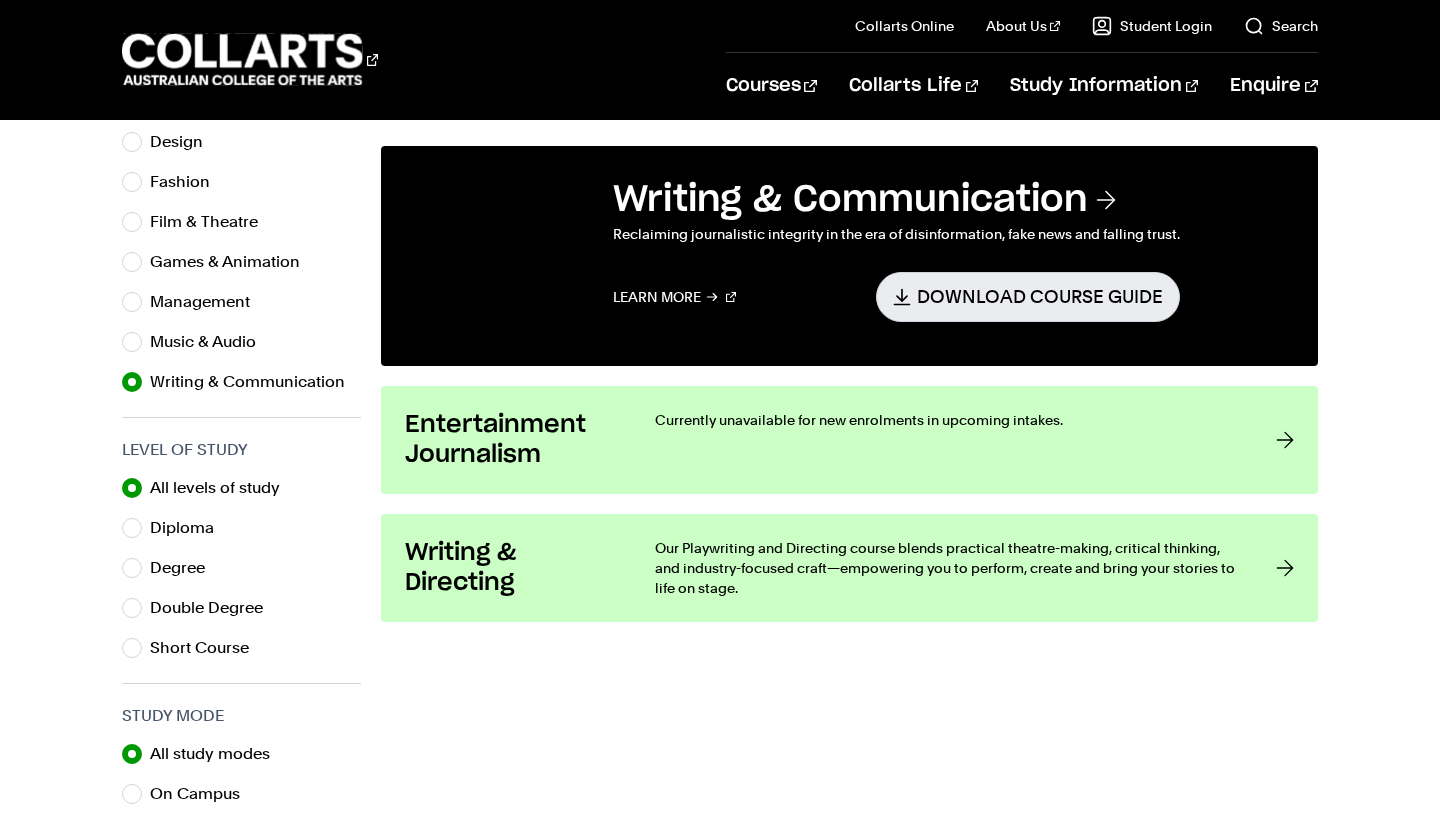 click on "All interest areas
Design
Fashion
Film & Theatre
Games & Animation
Management
Music & Audio" at bounding box center [241, 242] 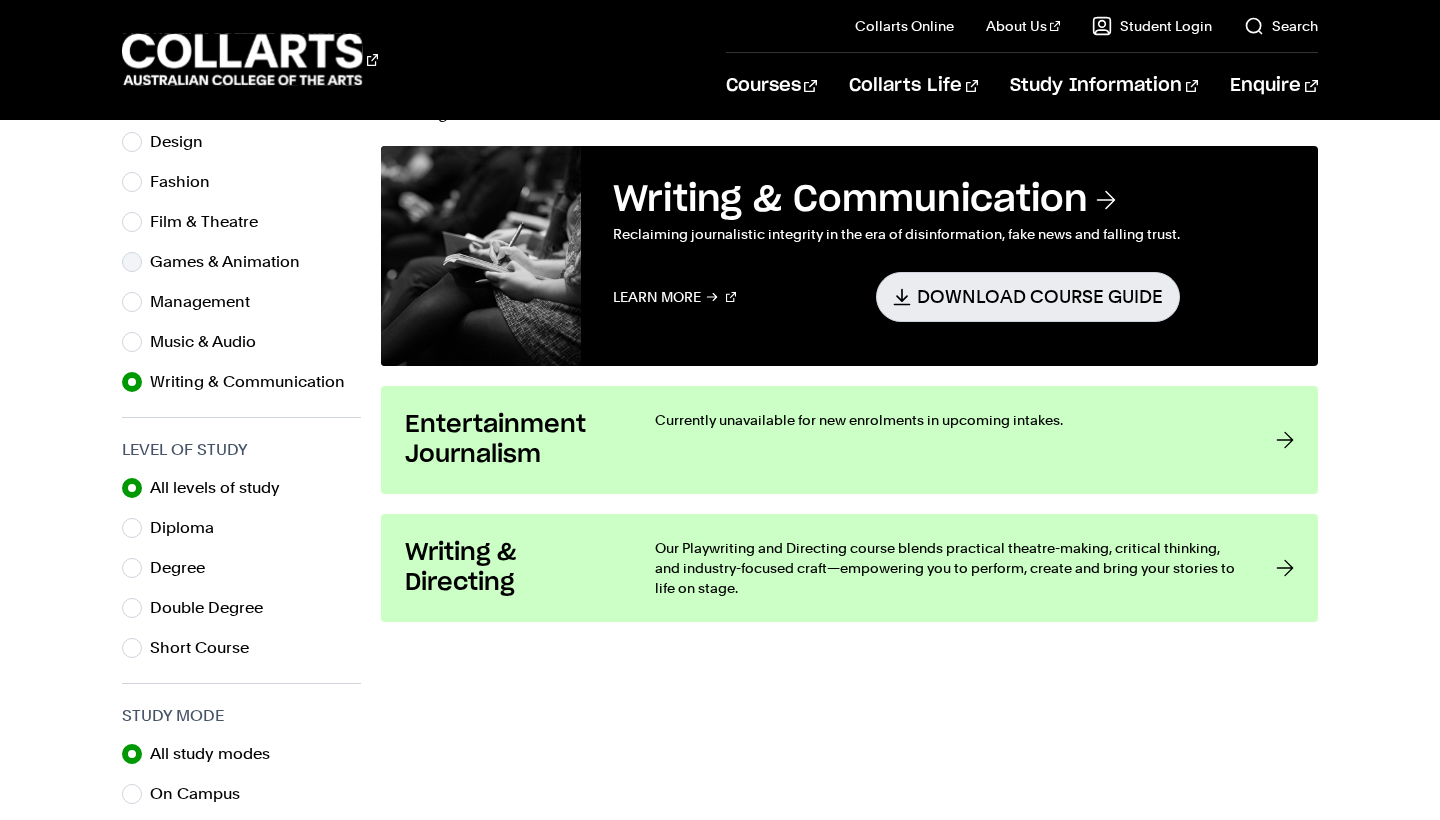 click on "Games & Animation" at bounding box center [233, 262] 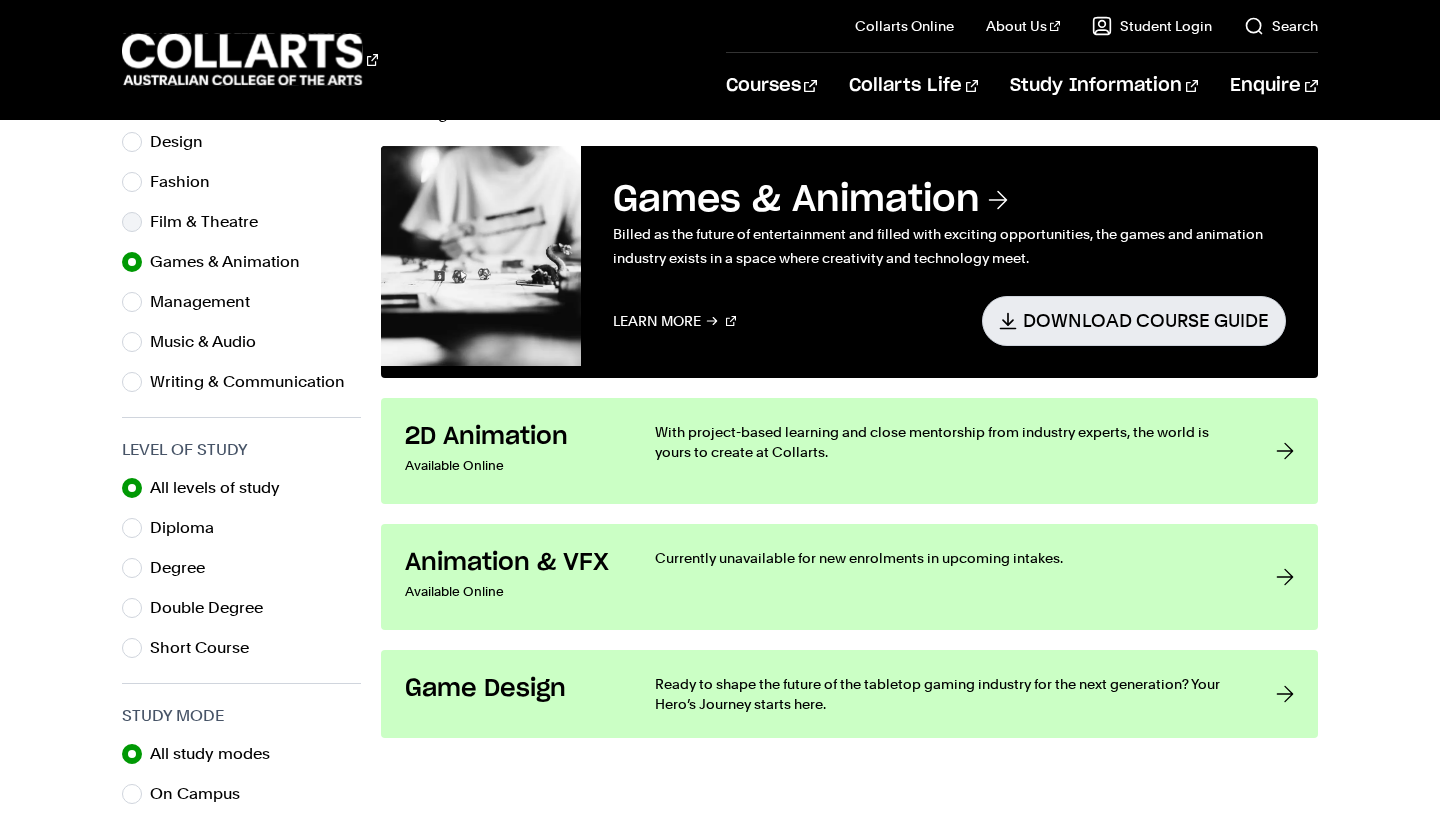 click on "Film & Theatre" at bounding box center (212, 222) 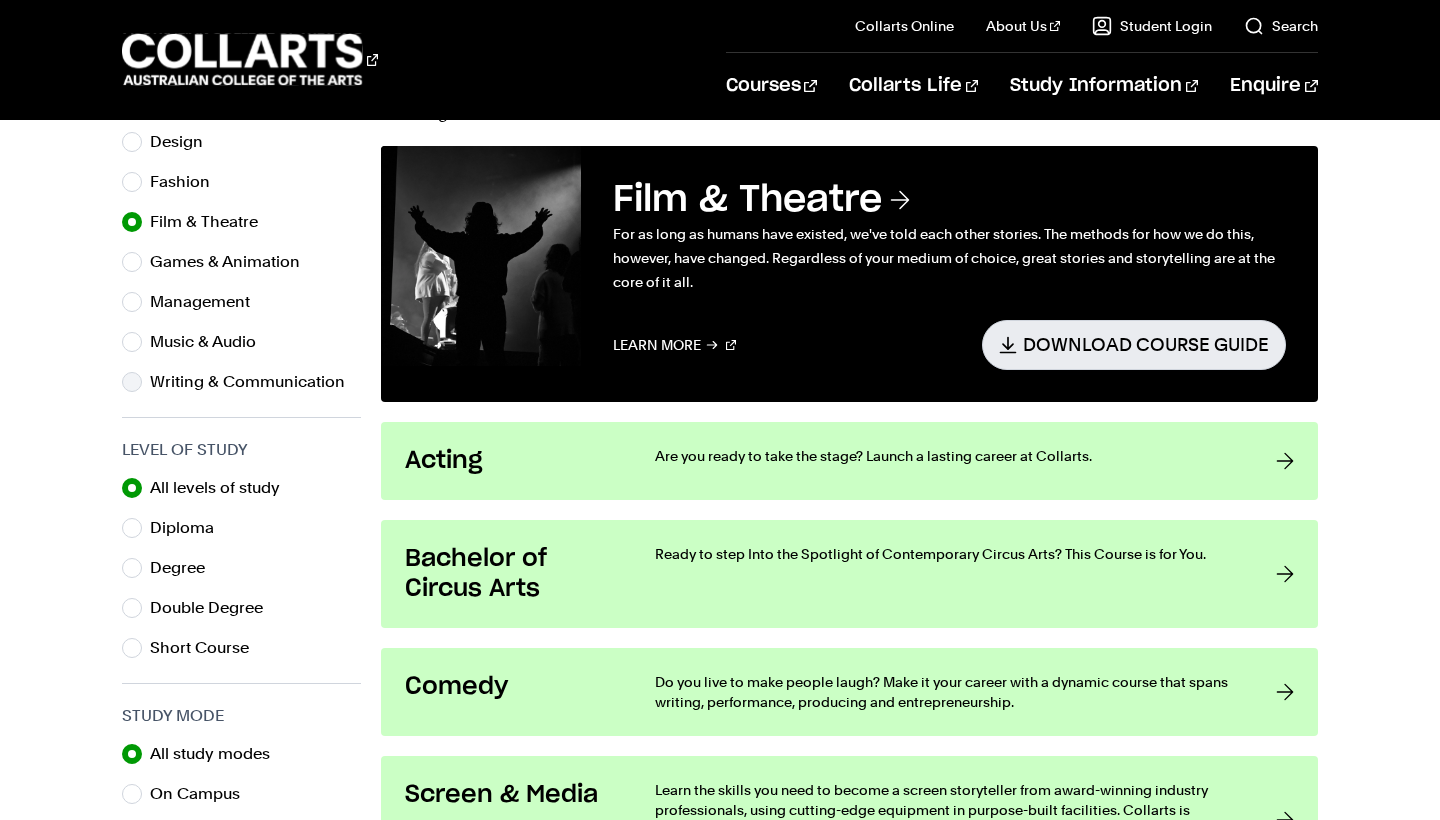 click on "Writing &
Communication" at bounding box center [255, 382] 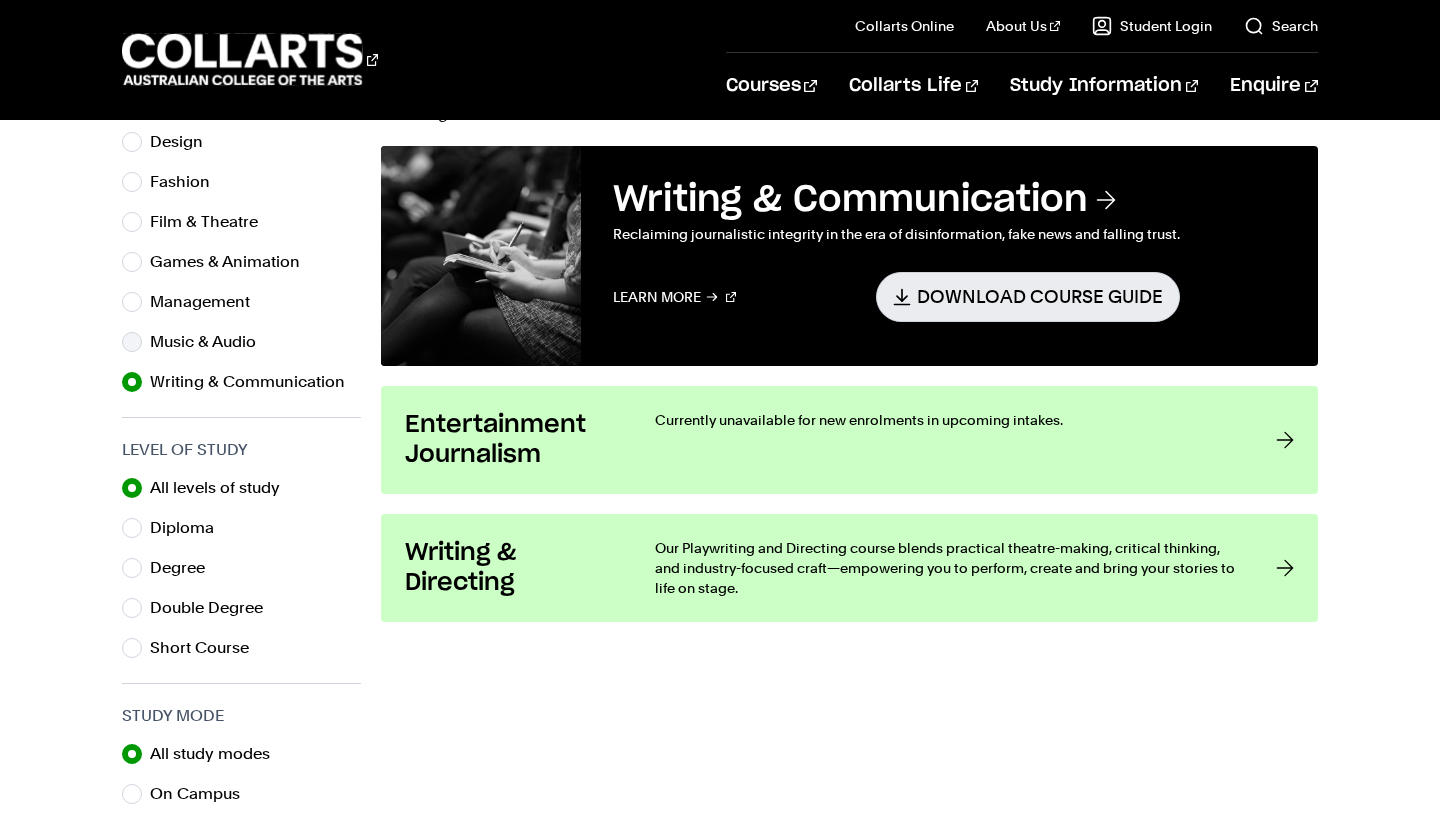 click on "Music & Audio" at bounding box center [211, 342] 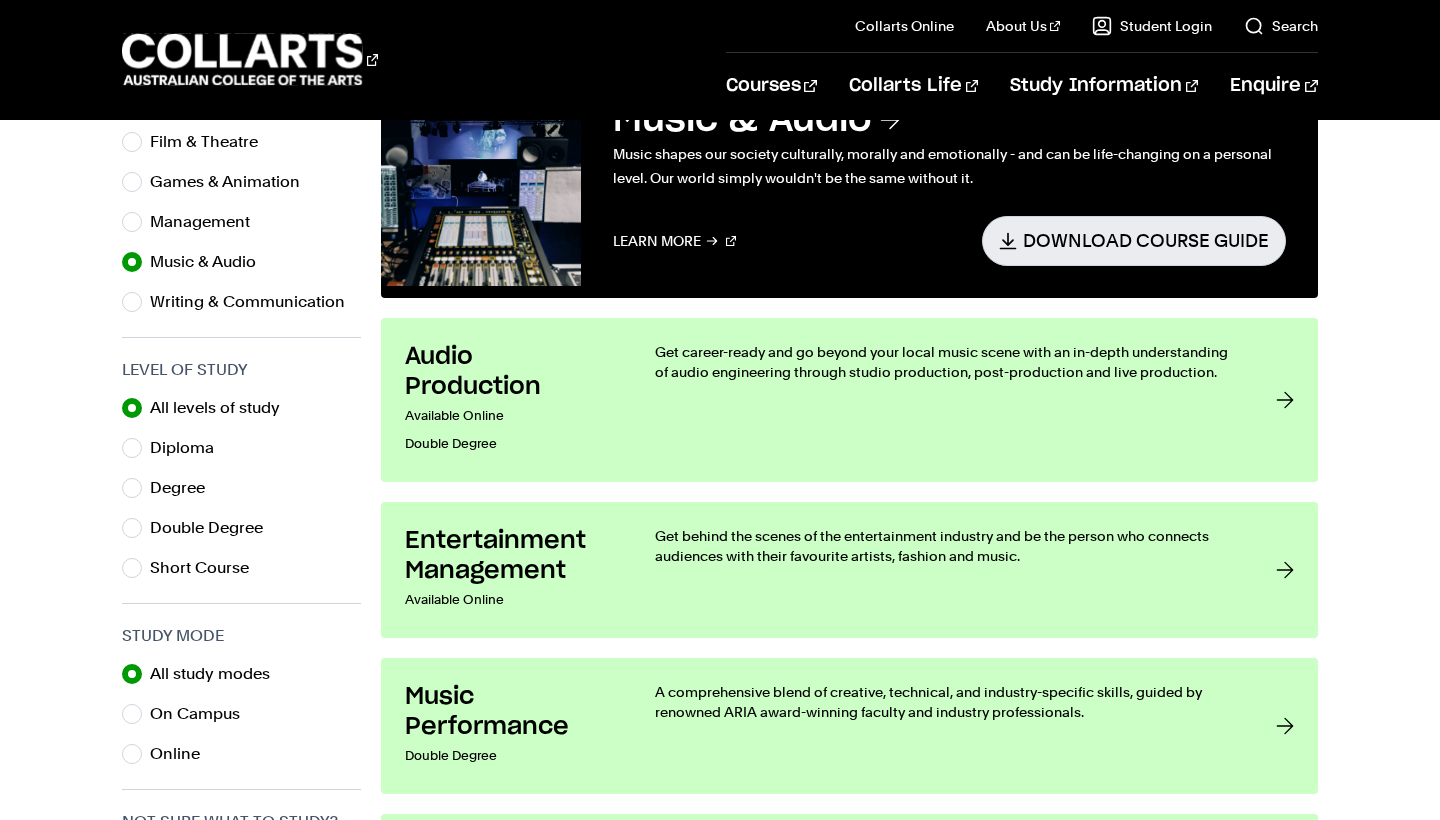 scroll, scrollTop: 711, scrollLeft: 0, axis: vertical 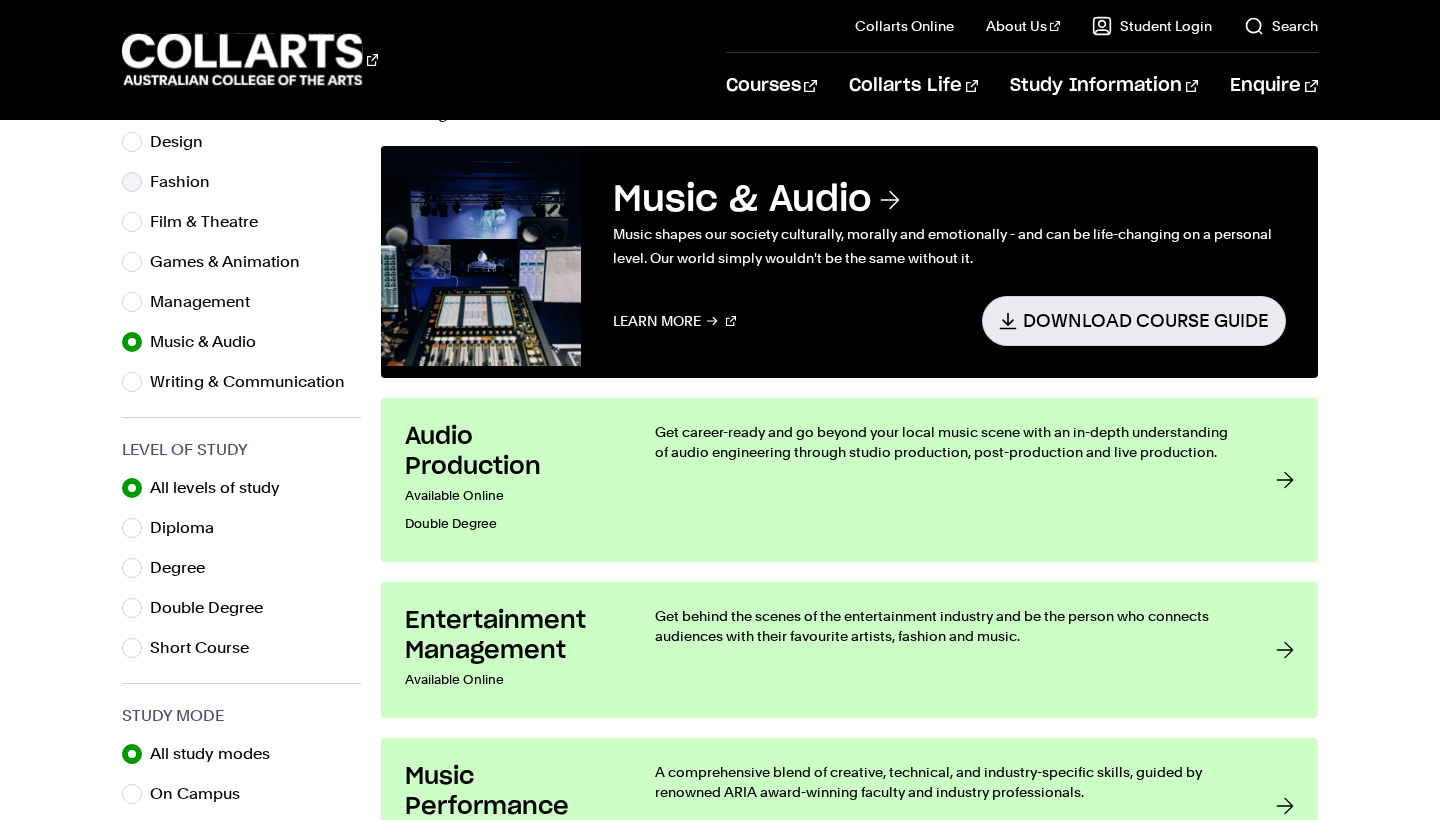 click on "Fashion" at bounding box center (241, 182) 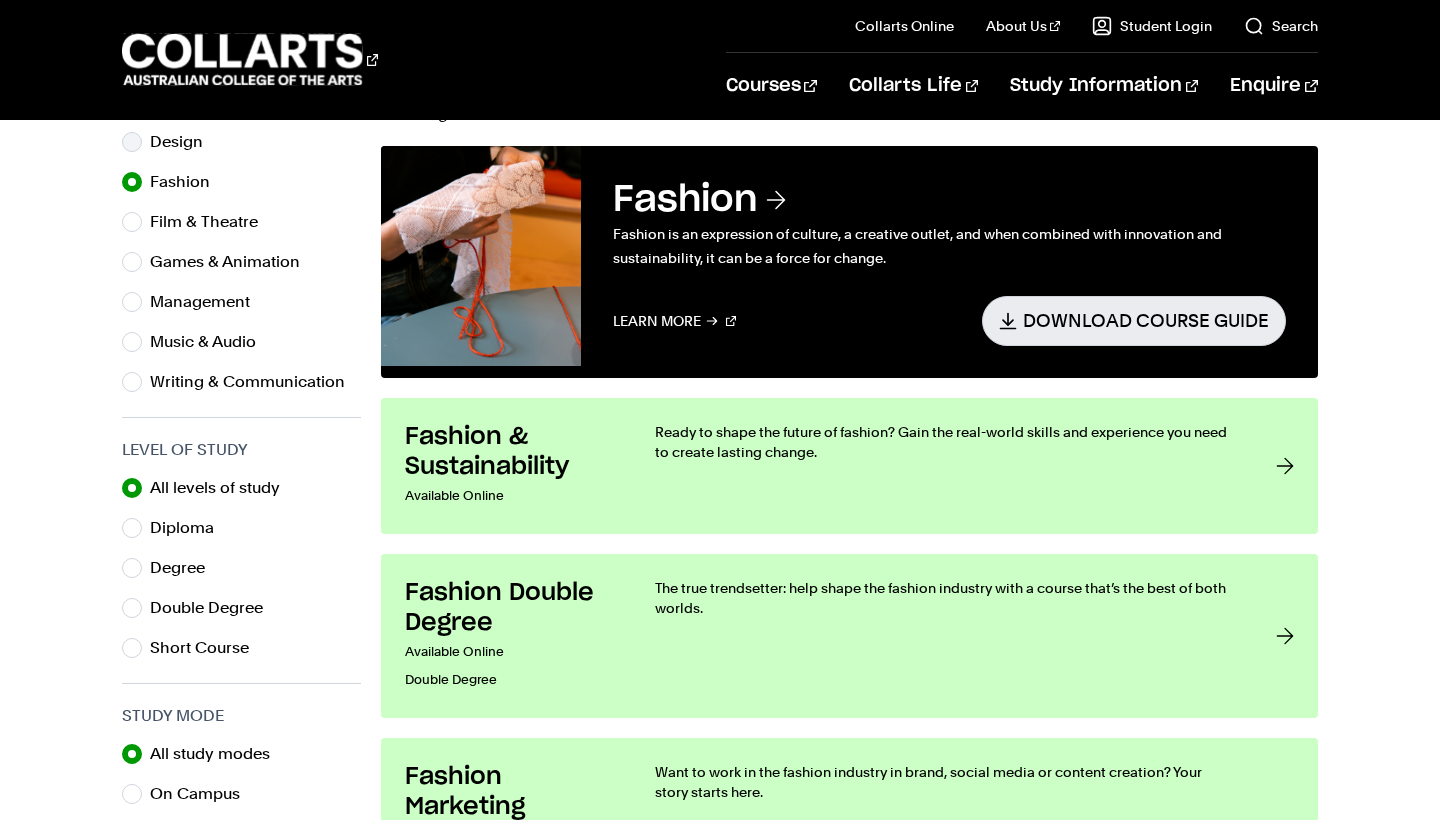 click on "Design" at bounding box center (184, 142) 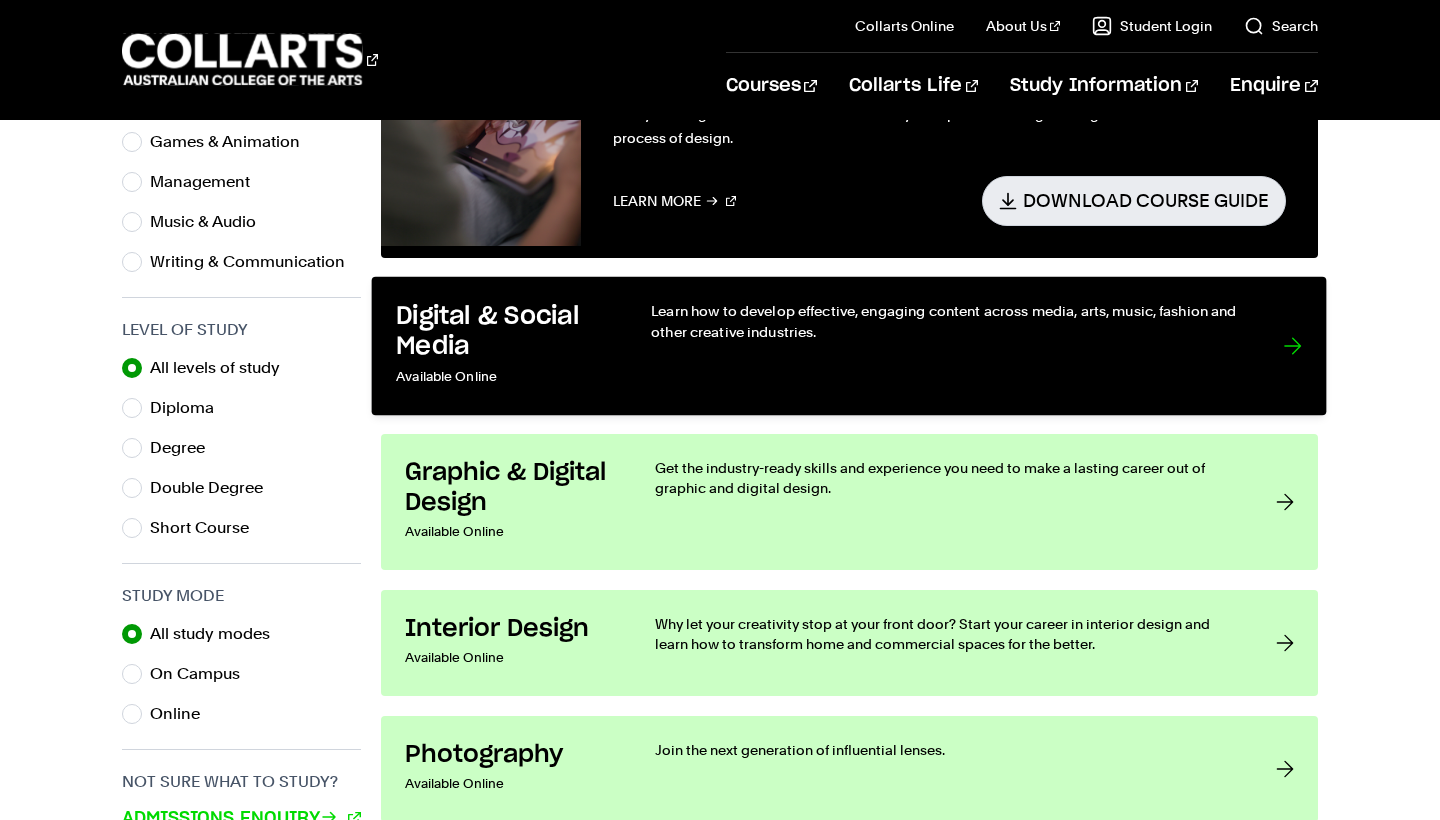 scroll, scrollTop: 751, scrollLeft: 0, axis: vertical 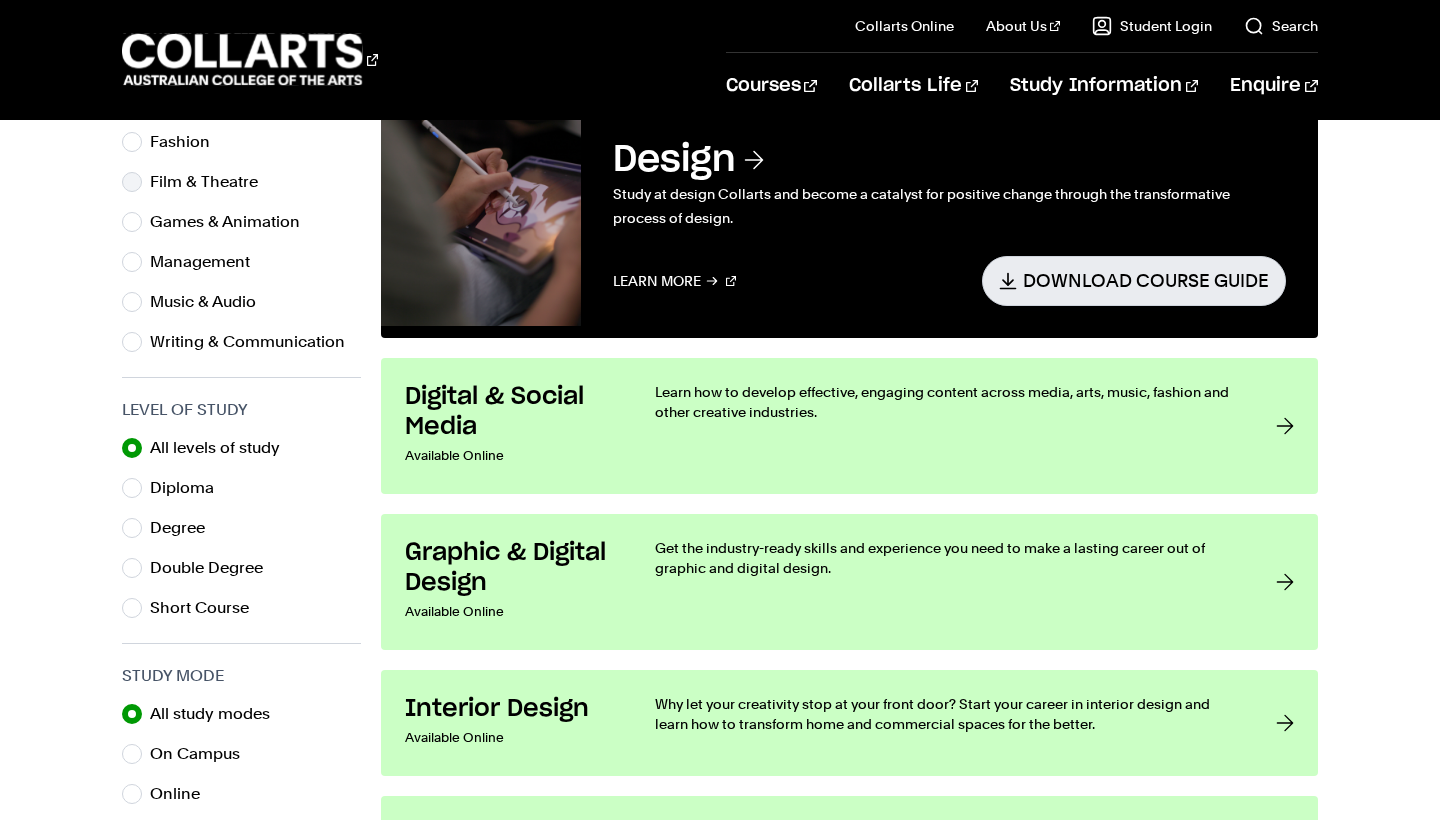 click on "Film & Theatre" at bounding box center (212, 182) 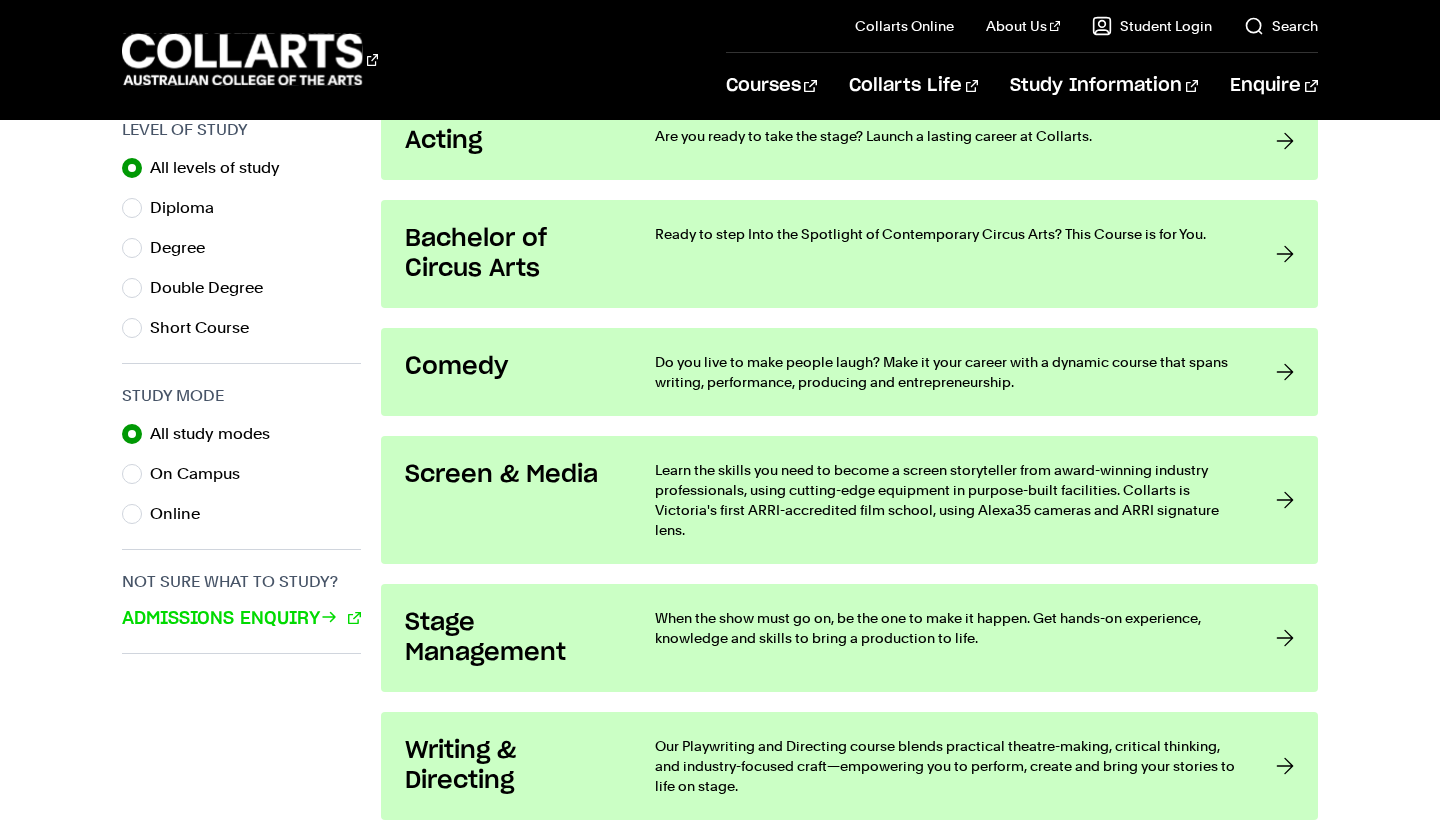 scroll, scrollTop: 1151, scrollLeft: 0, axis: vertical 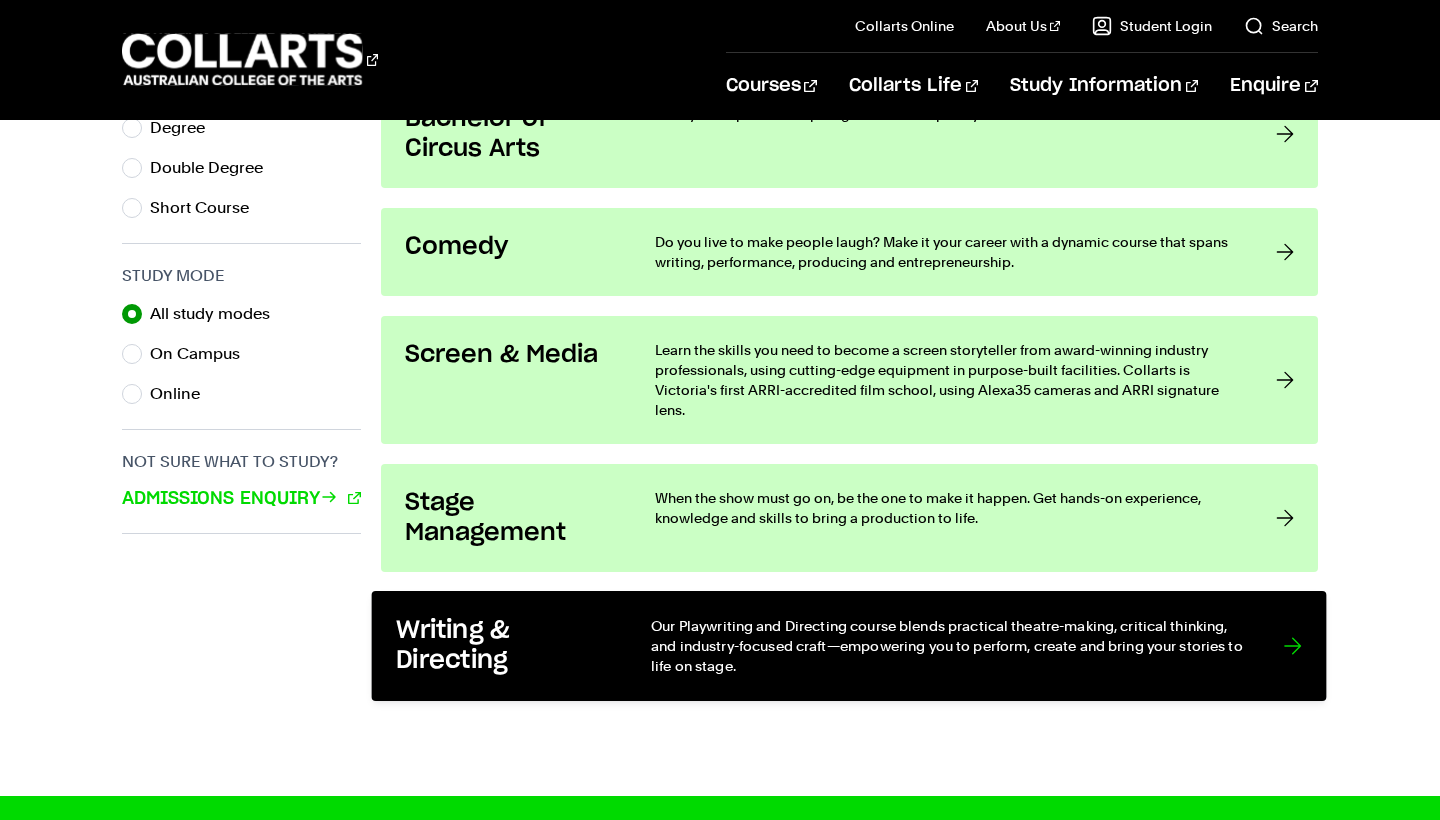 click on "Writing & Directing
Our Playwriting and Directing course blends practical theatre-making, critical thinking, and industry-focused craft—empowering you to perform, create and bring your stories to life on stage." at bounding box center (849, 646) 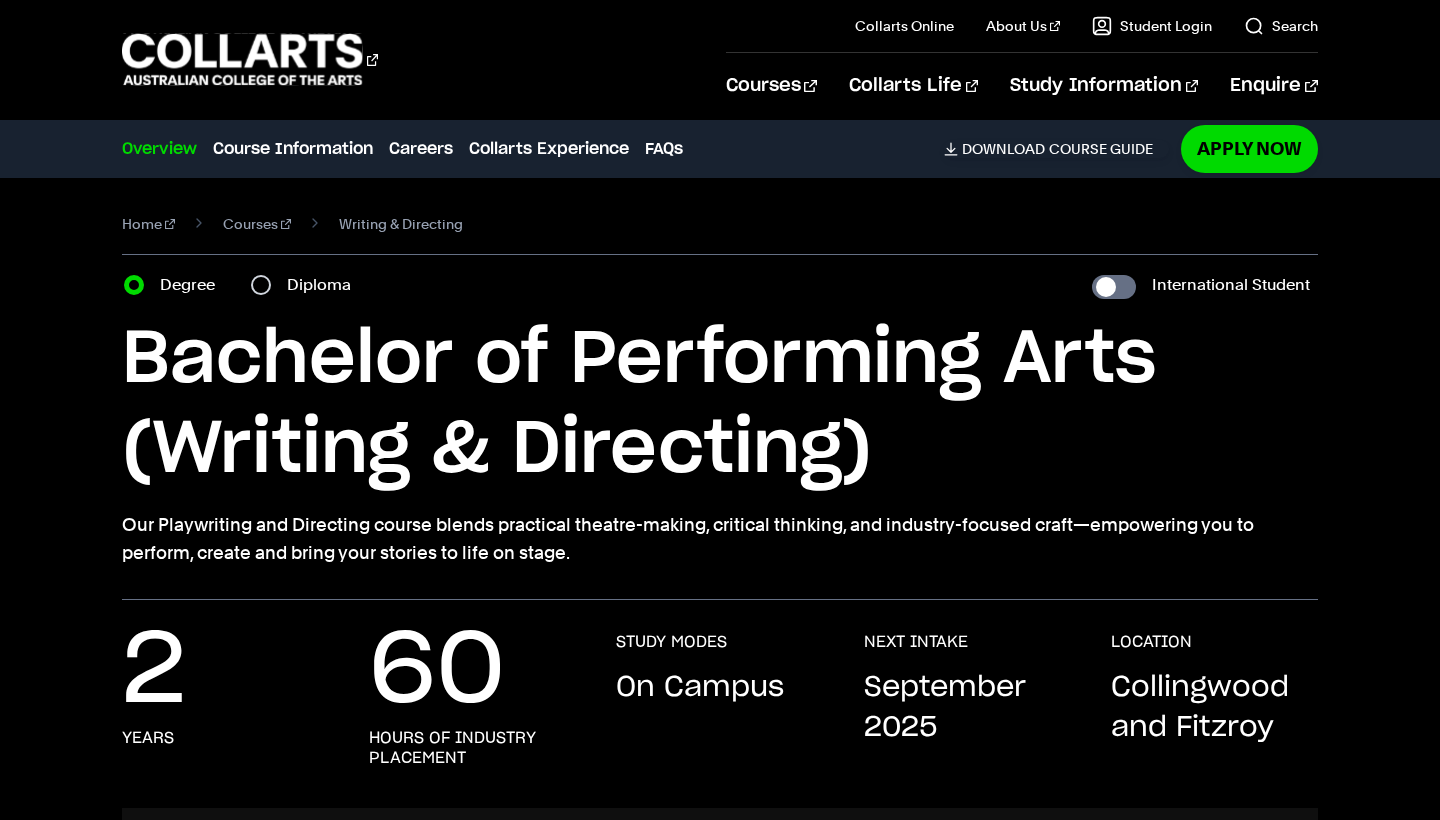 scroll, scrollTop: 40, scrollLeft: 0, axis: vertical 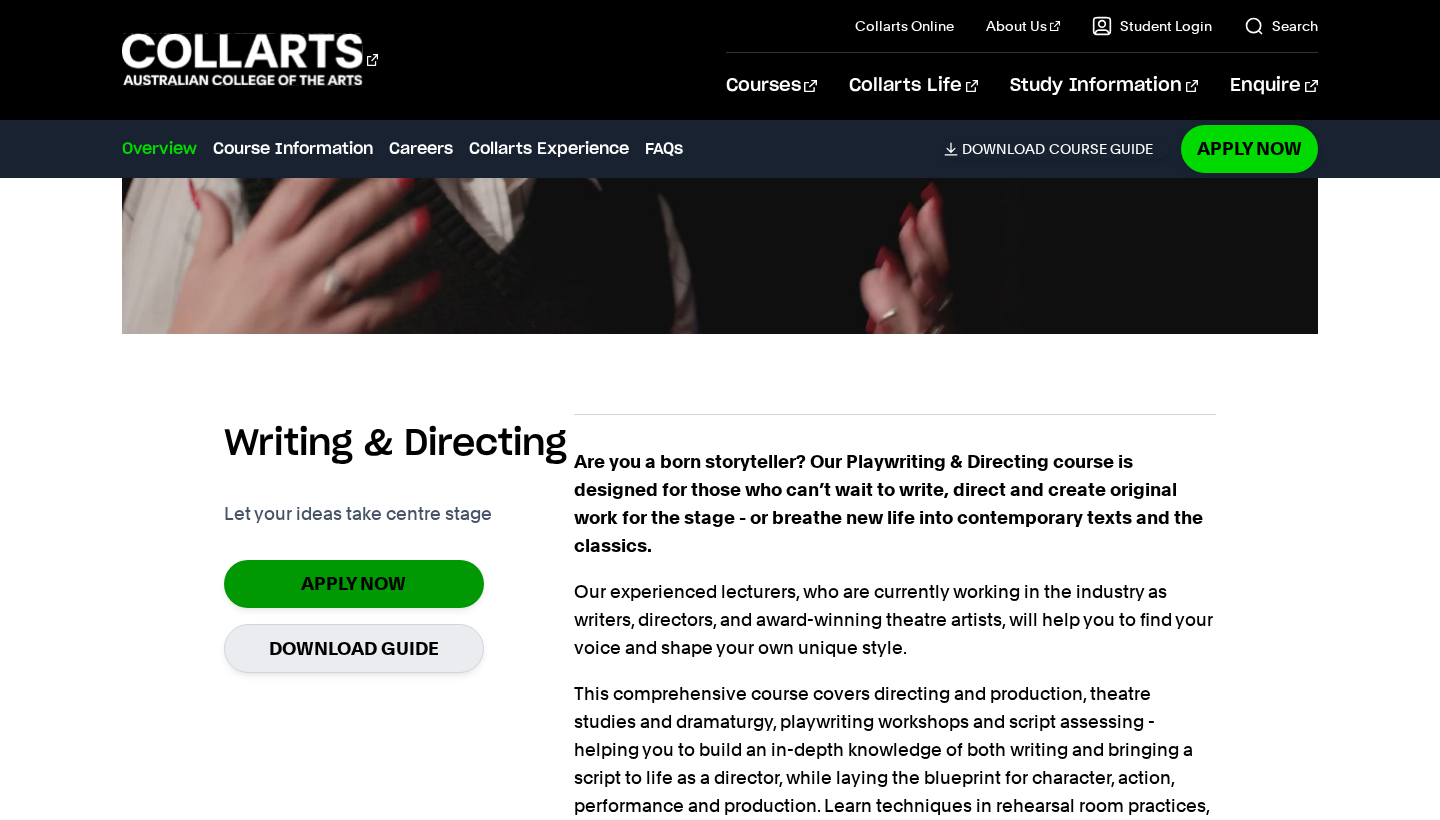 click on "Apply Now" at bounding box center [354, 583] 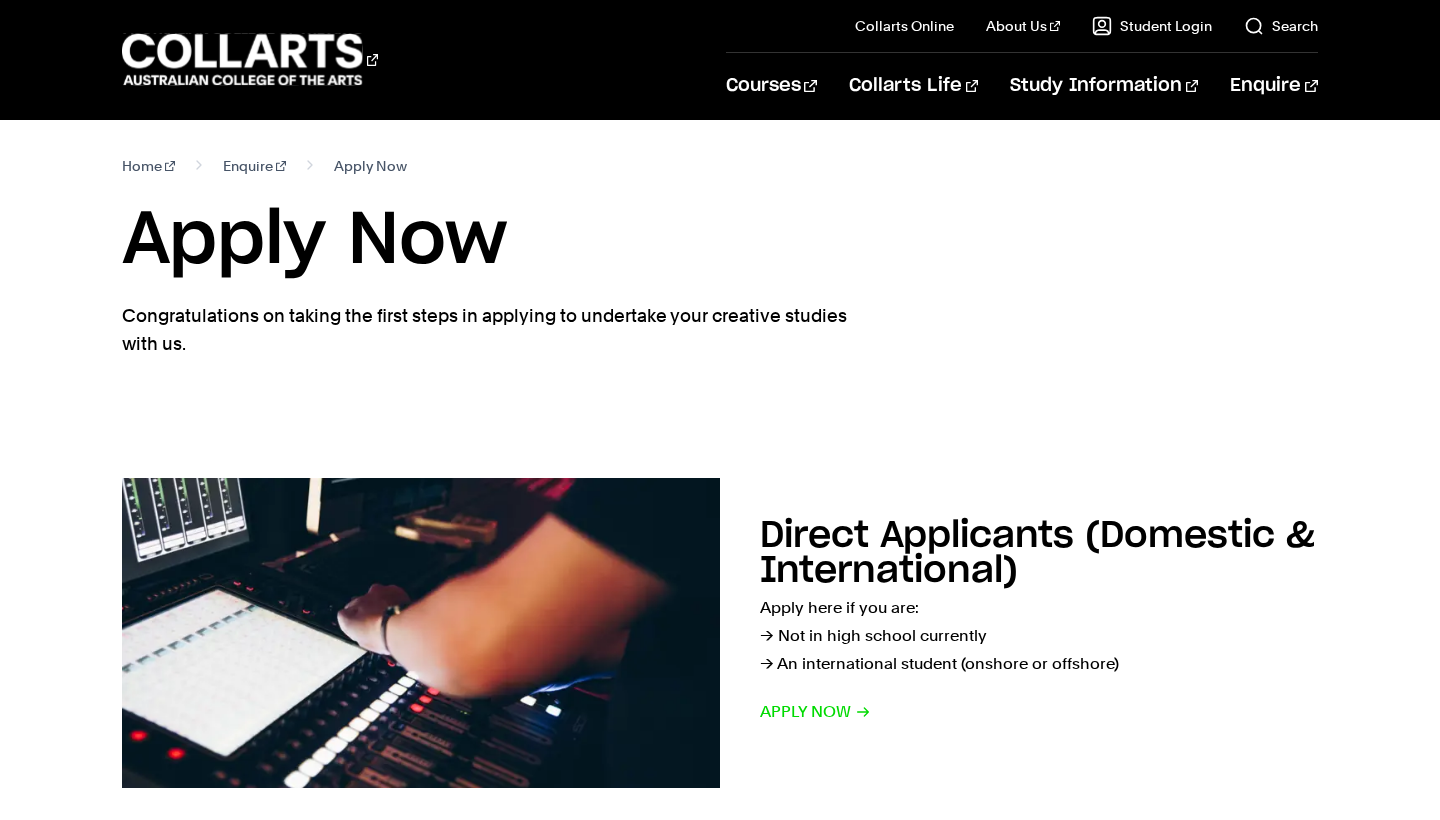 scroll, scrollTop: 0, scrollLeft: 0, axis: both 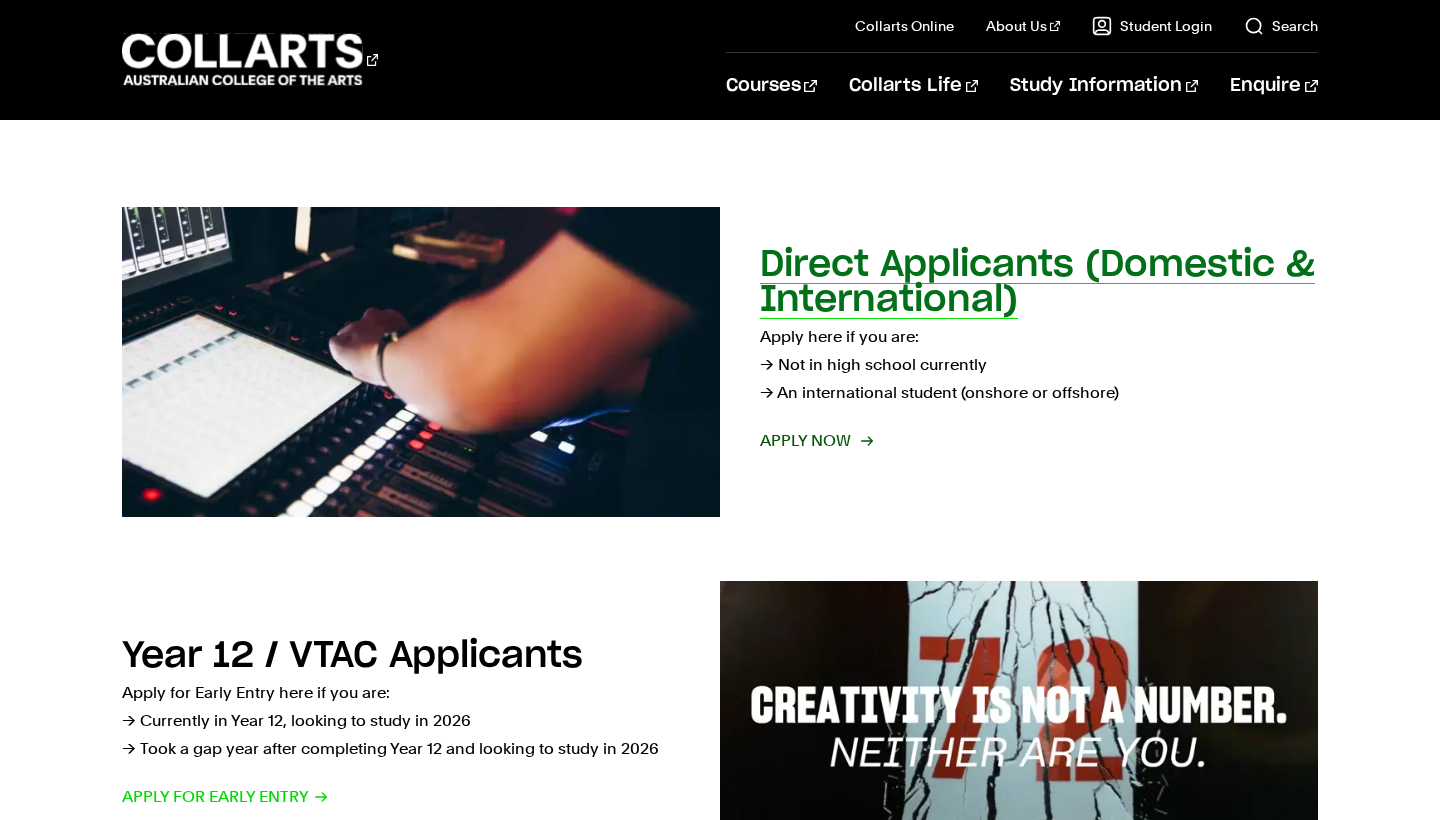 click on "Direct Applicants (Domestic & International)
Apply here if you are: → Not in high school currently → An international student (onshore or offshore)
Apply now" at bounding box center (1039, 362) 